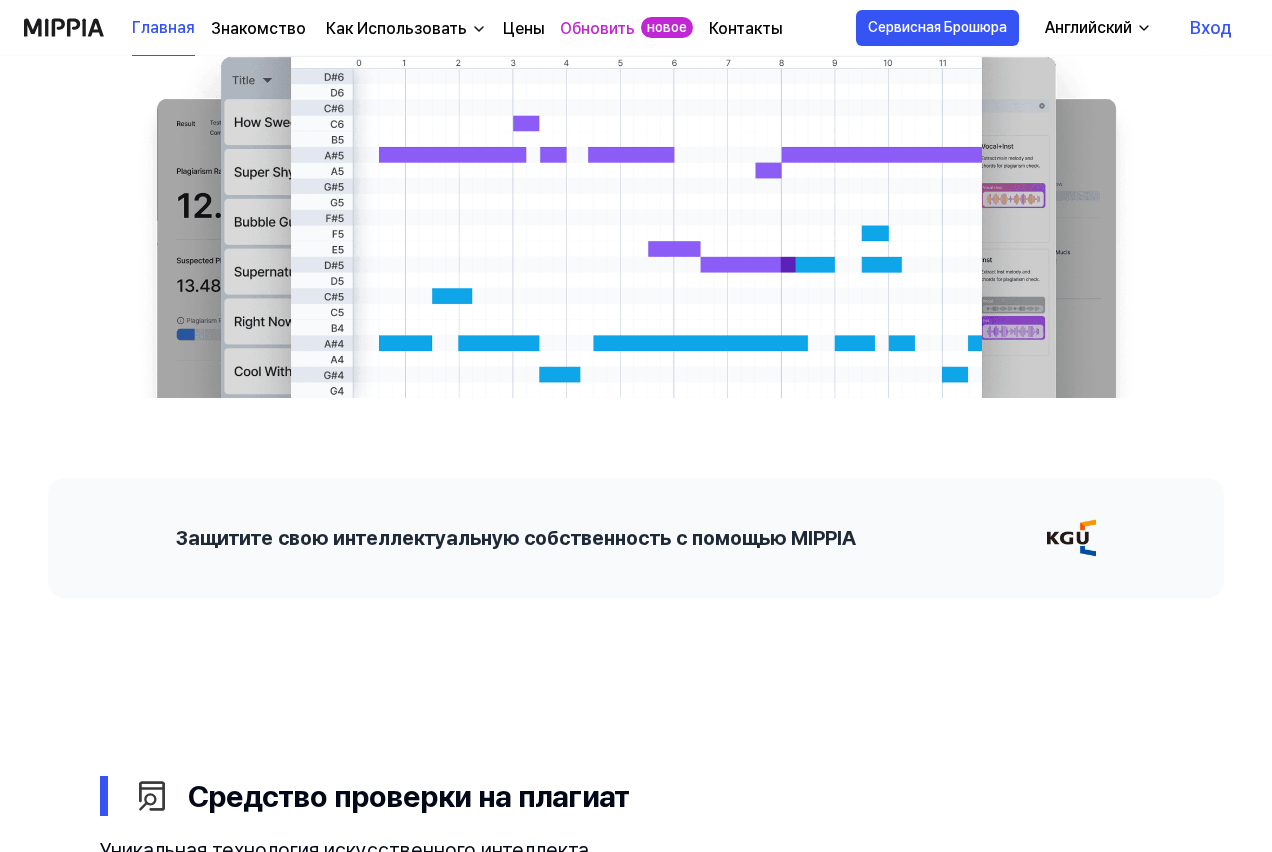 scroll, scrollTop: 600, scrollLeft: 0, axis: vertical 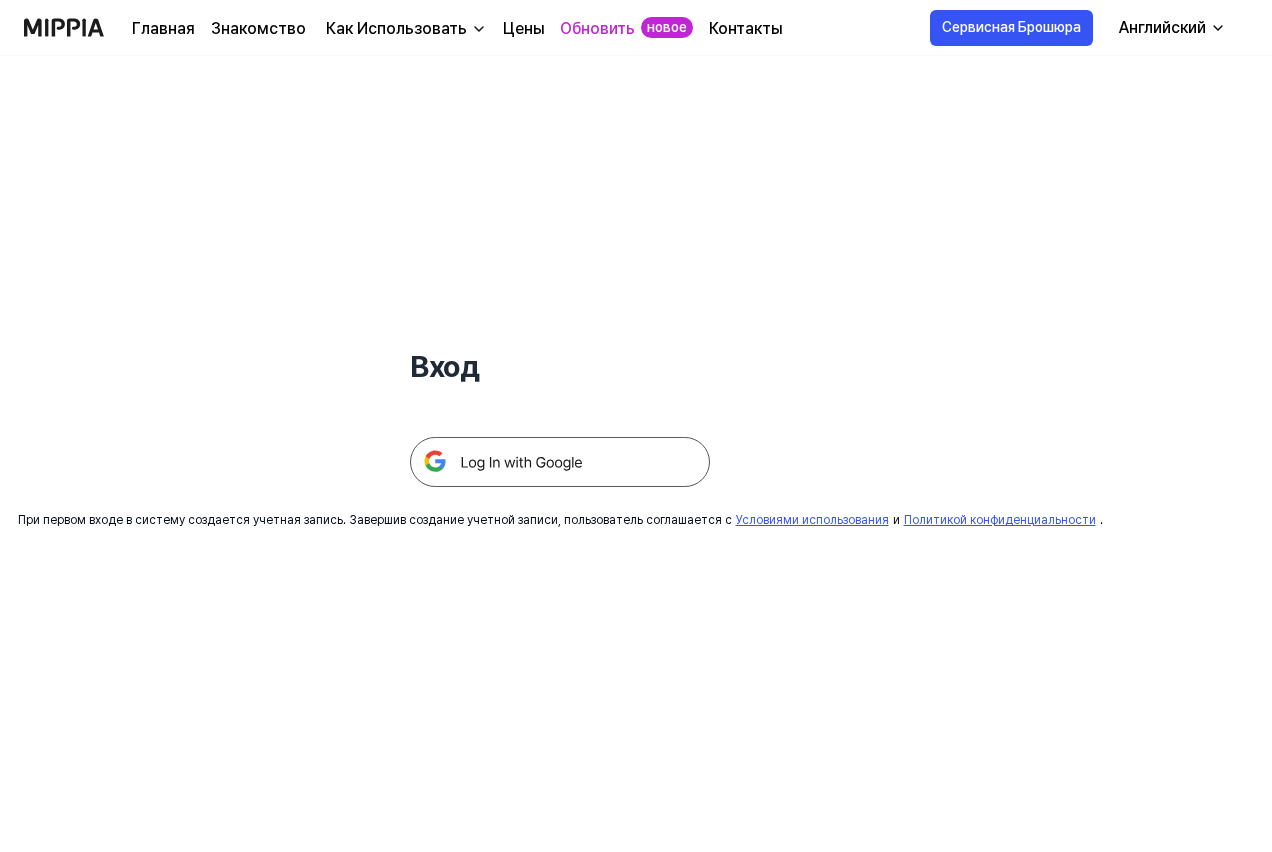 click on "Английский" at bounding box center [1162, 27] 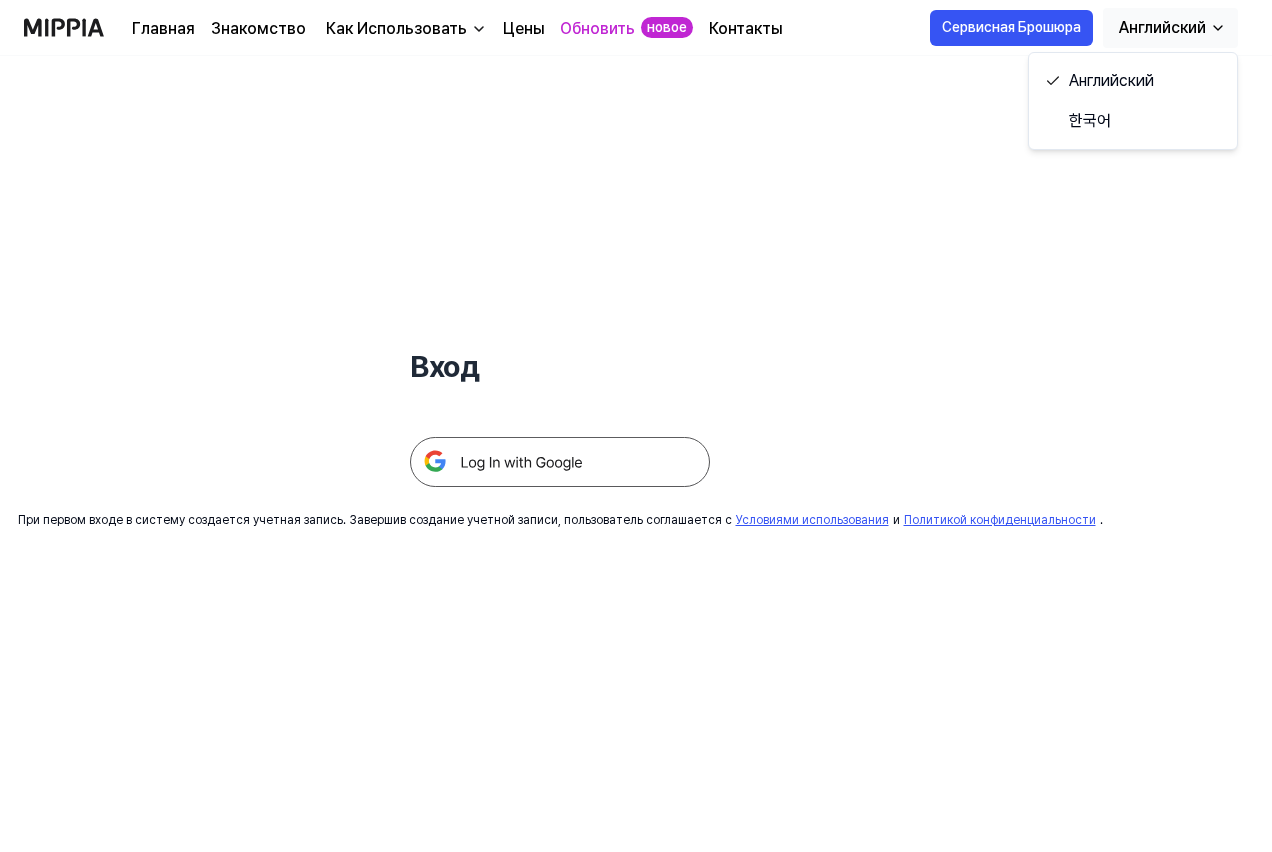 click on "Английский" at bounding box center [1162, 27] 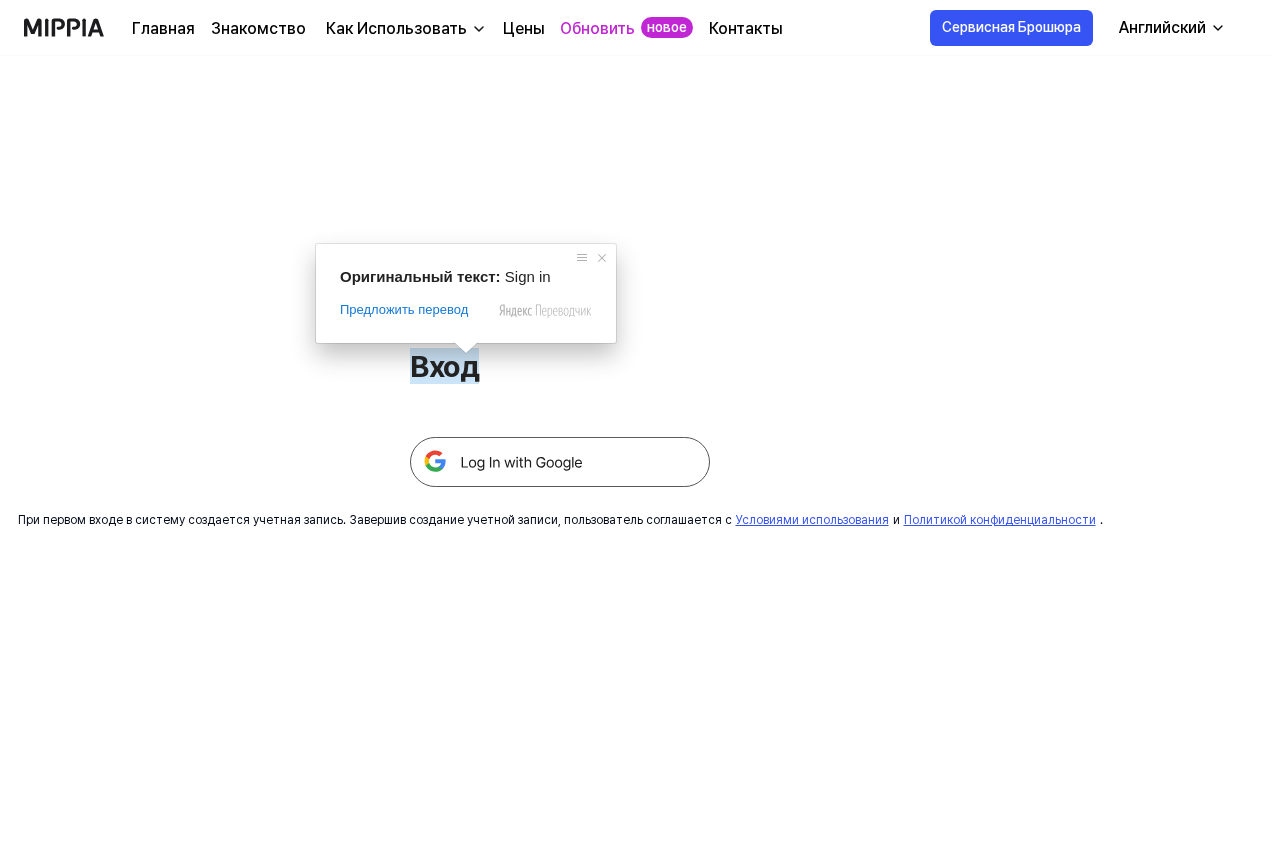 click on "Вход" at bounding box center [444, 366] 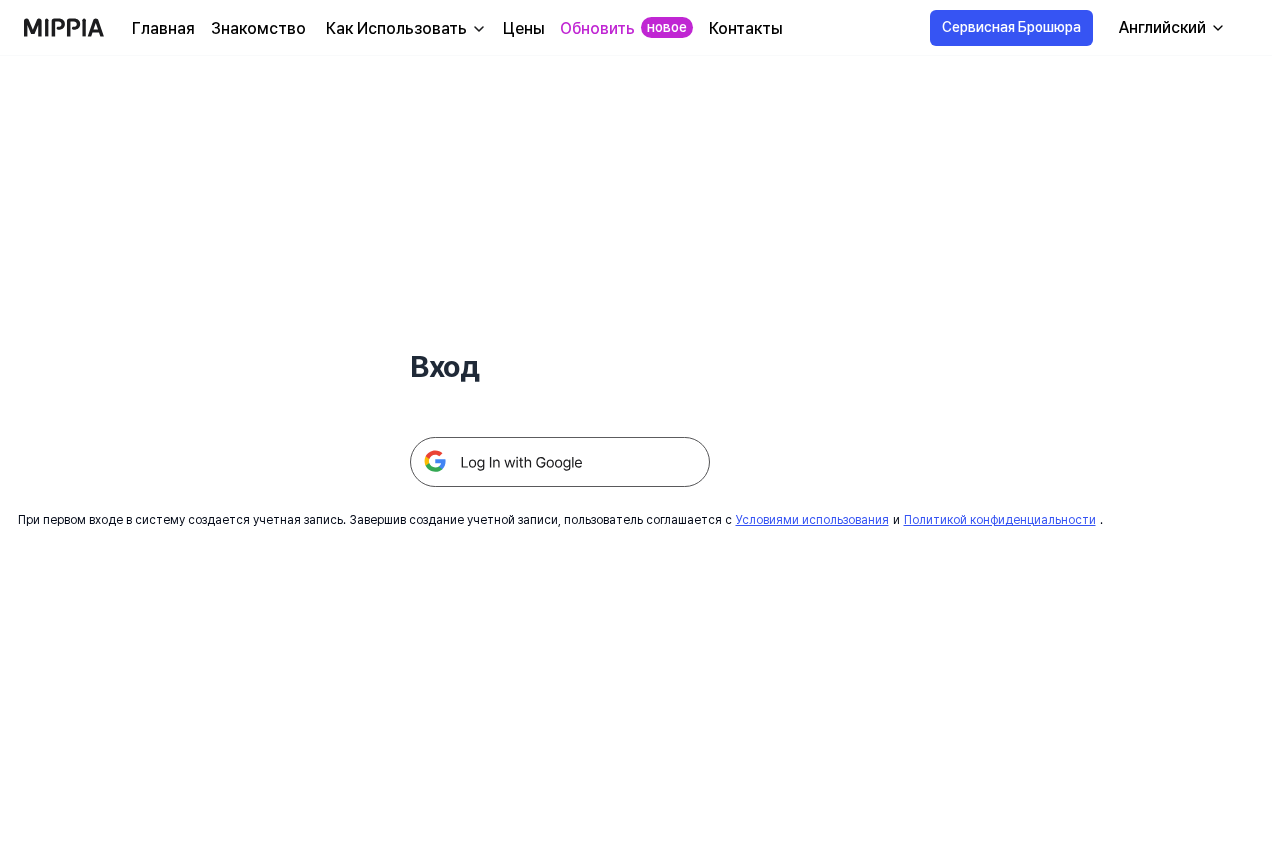 click at bounding box center [560, 462] 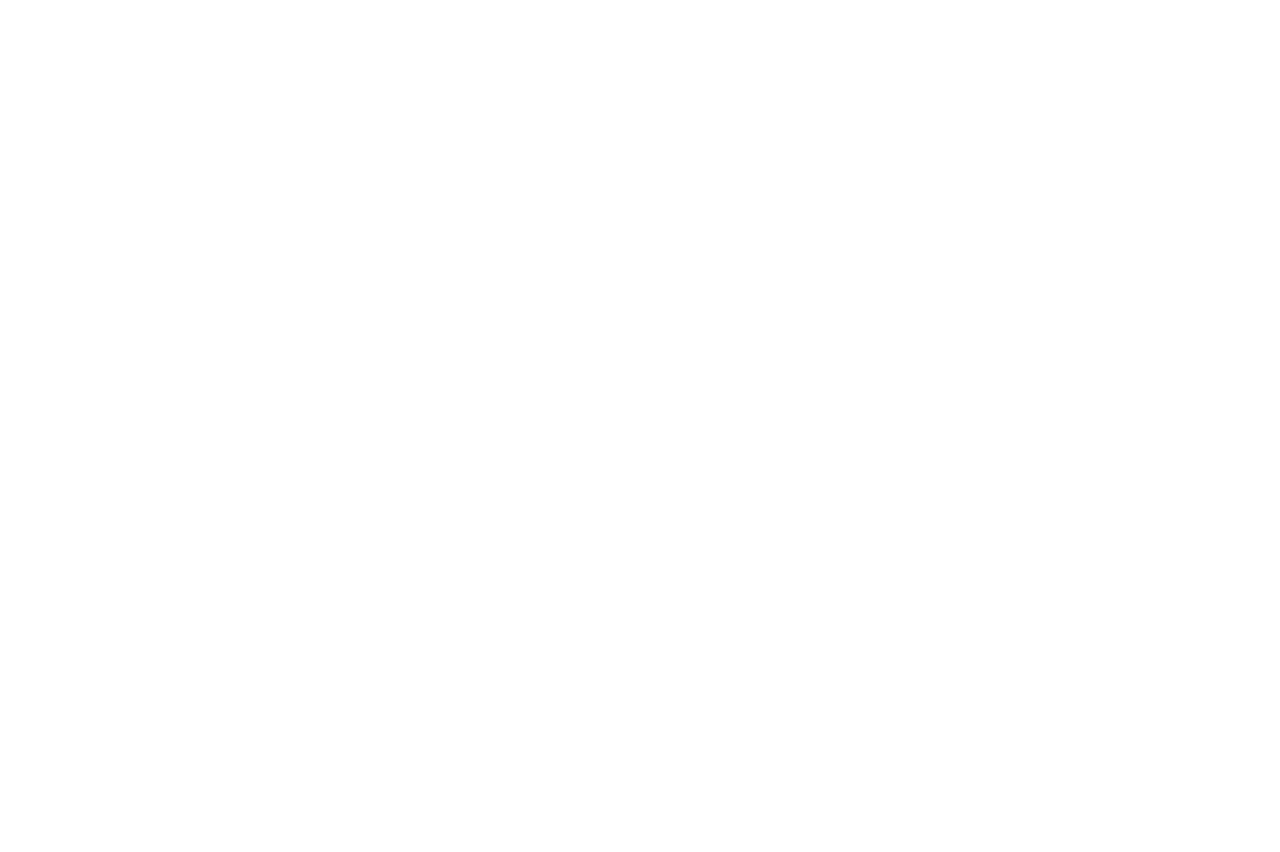 scroll, scrollTop: 0, scrollLeft: 0, axis: both 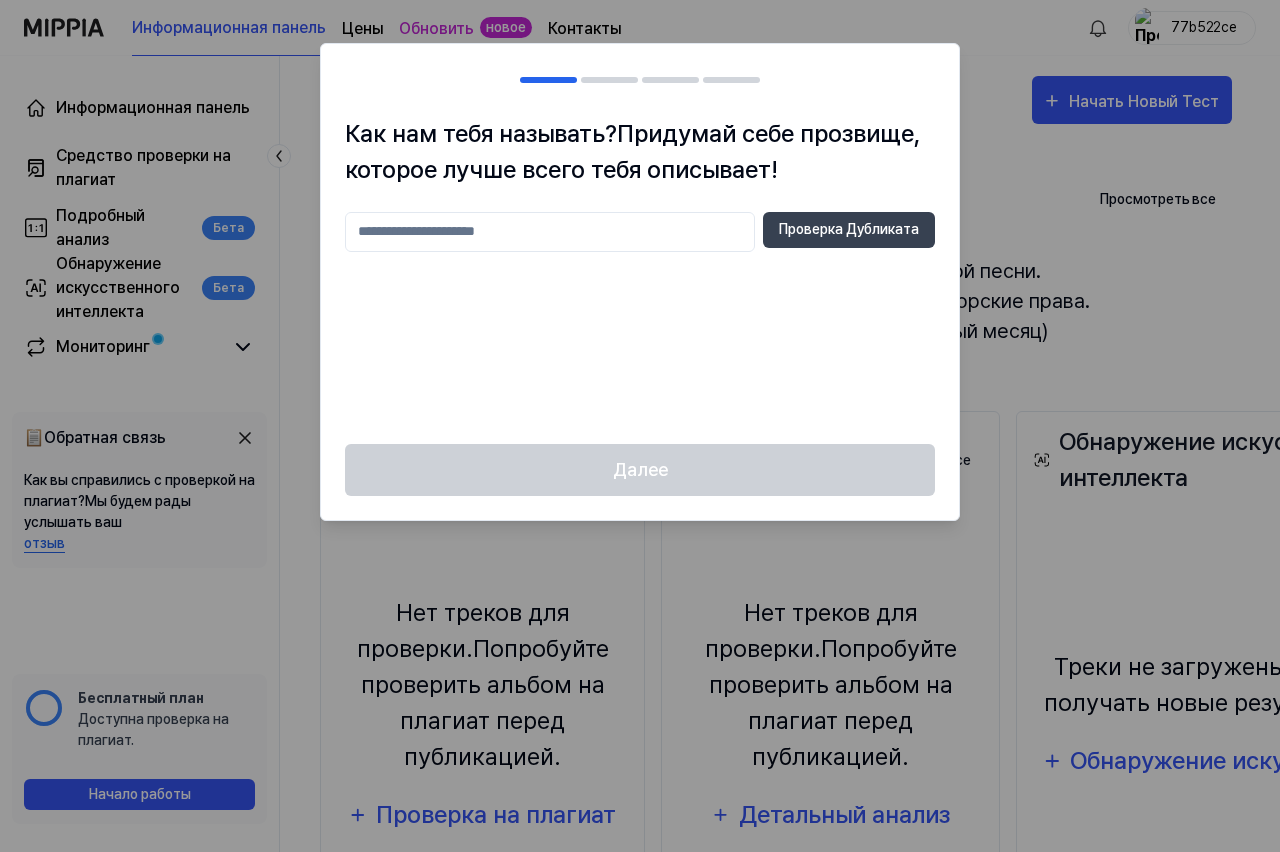 click at bounding box center (640, 80) 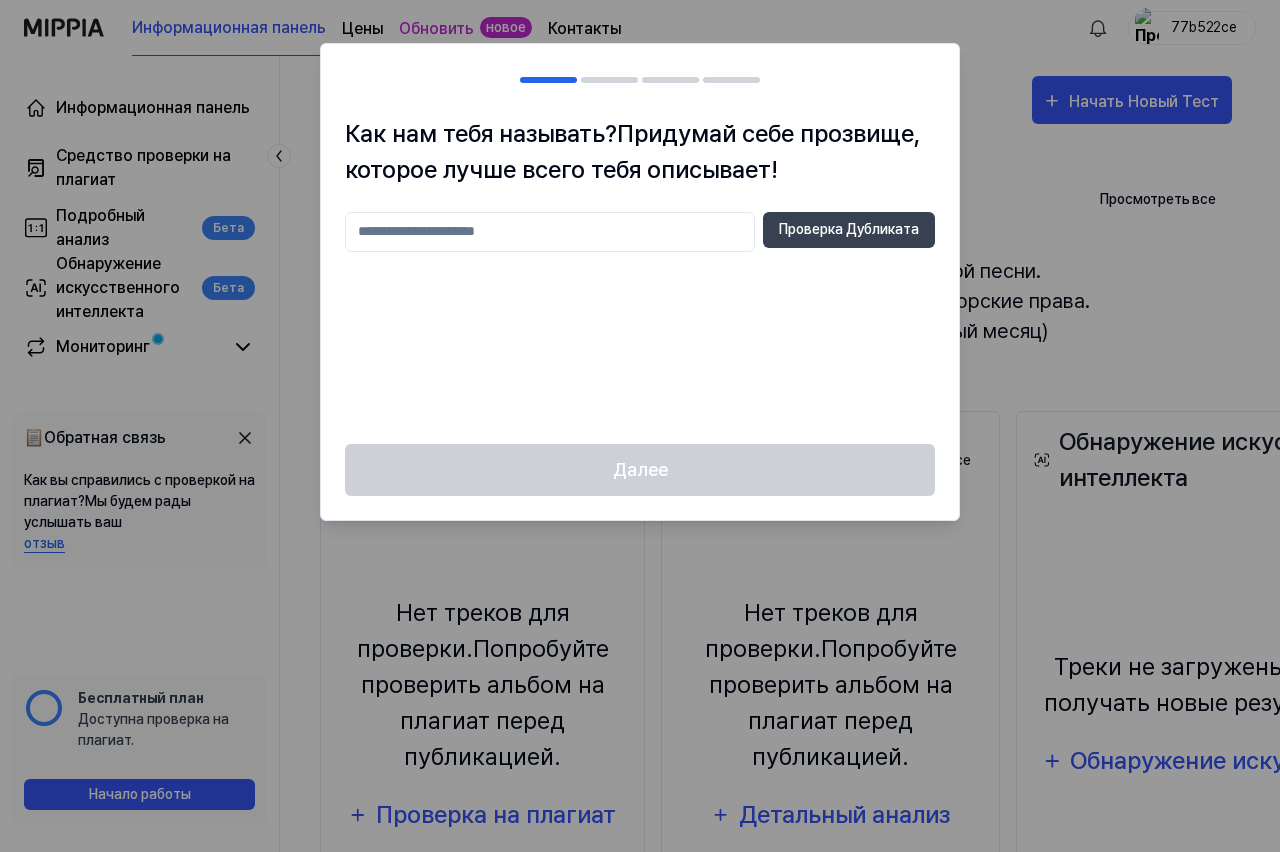 click at bounding box center (550, 232) 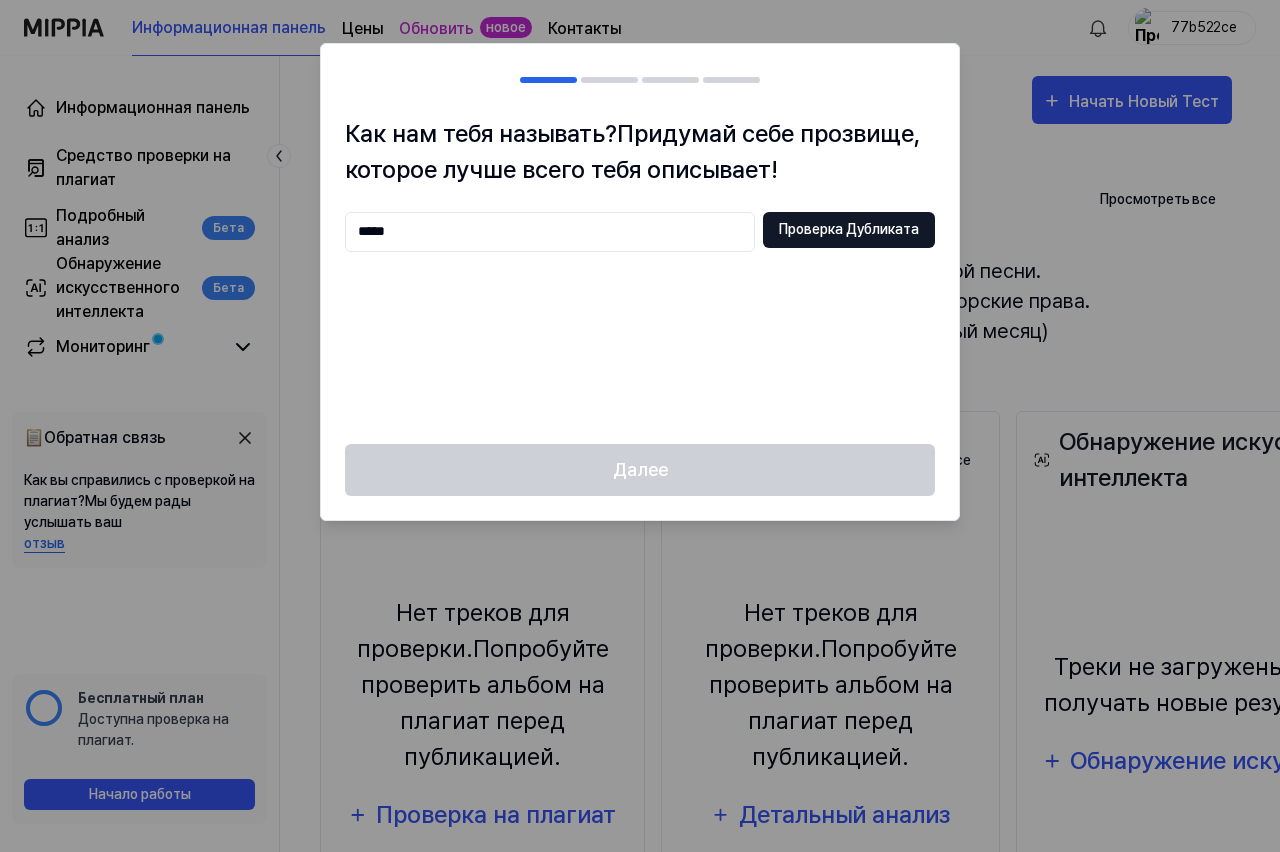 type on "*****" 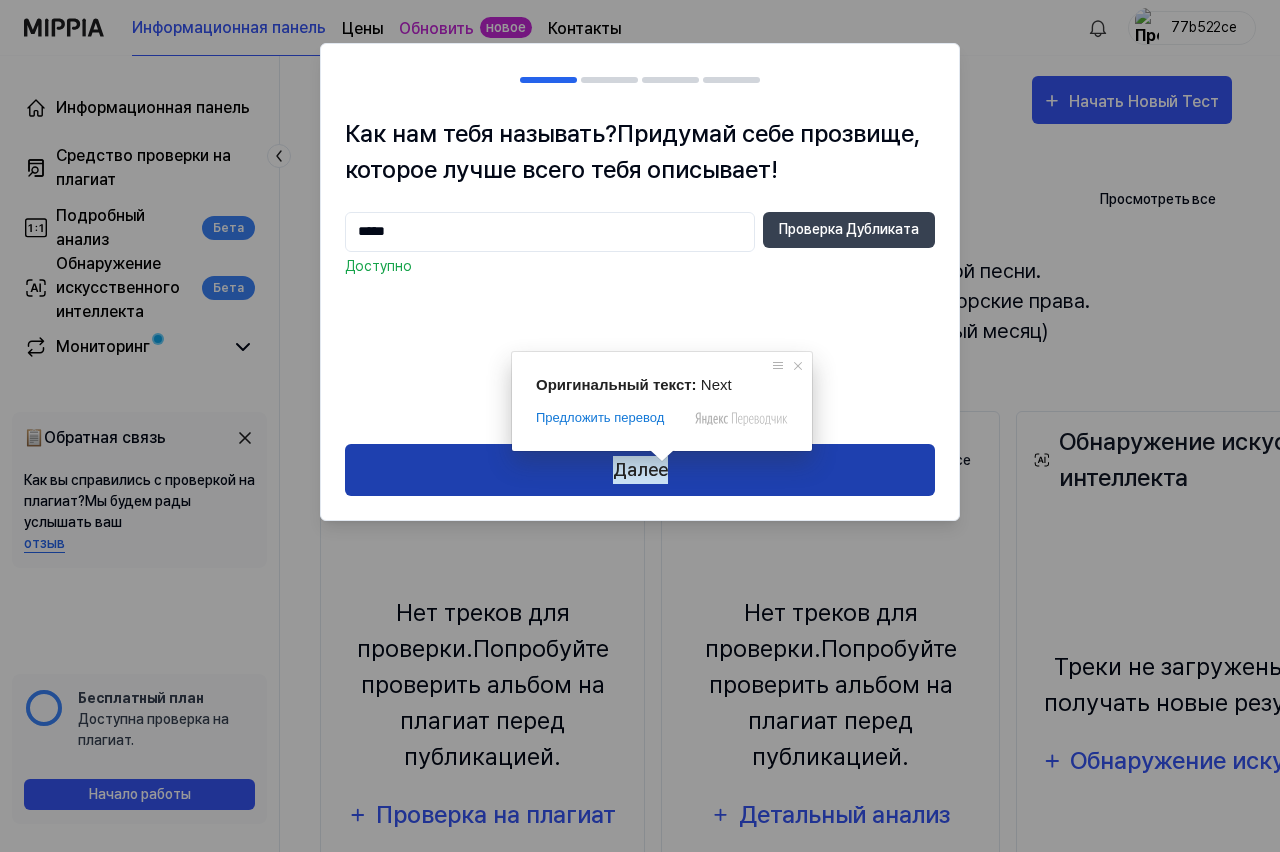 click on "Далее" at bounding box center [640, 470] 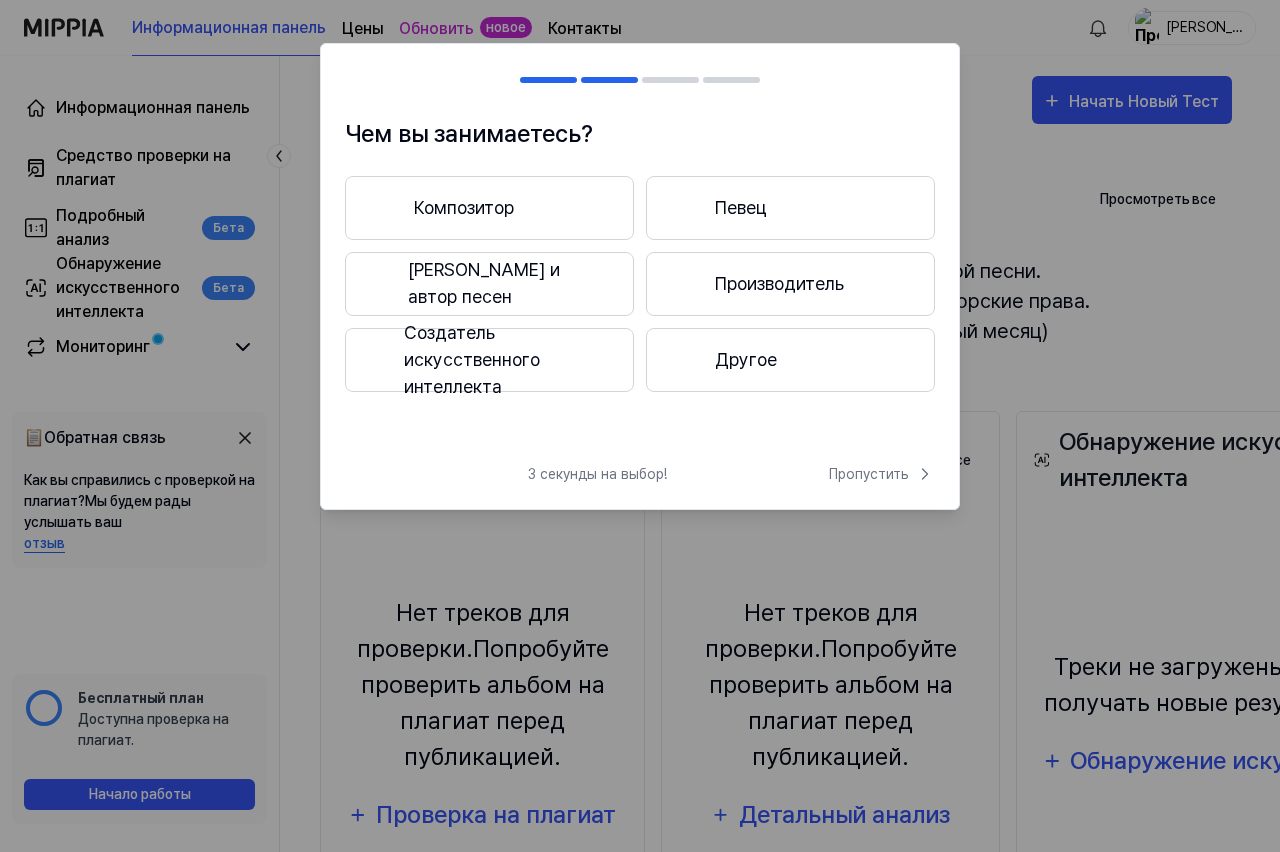 click on "Композитор" at bounding box center [464, 207] 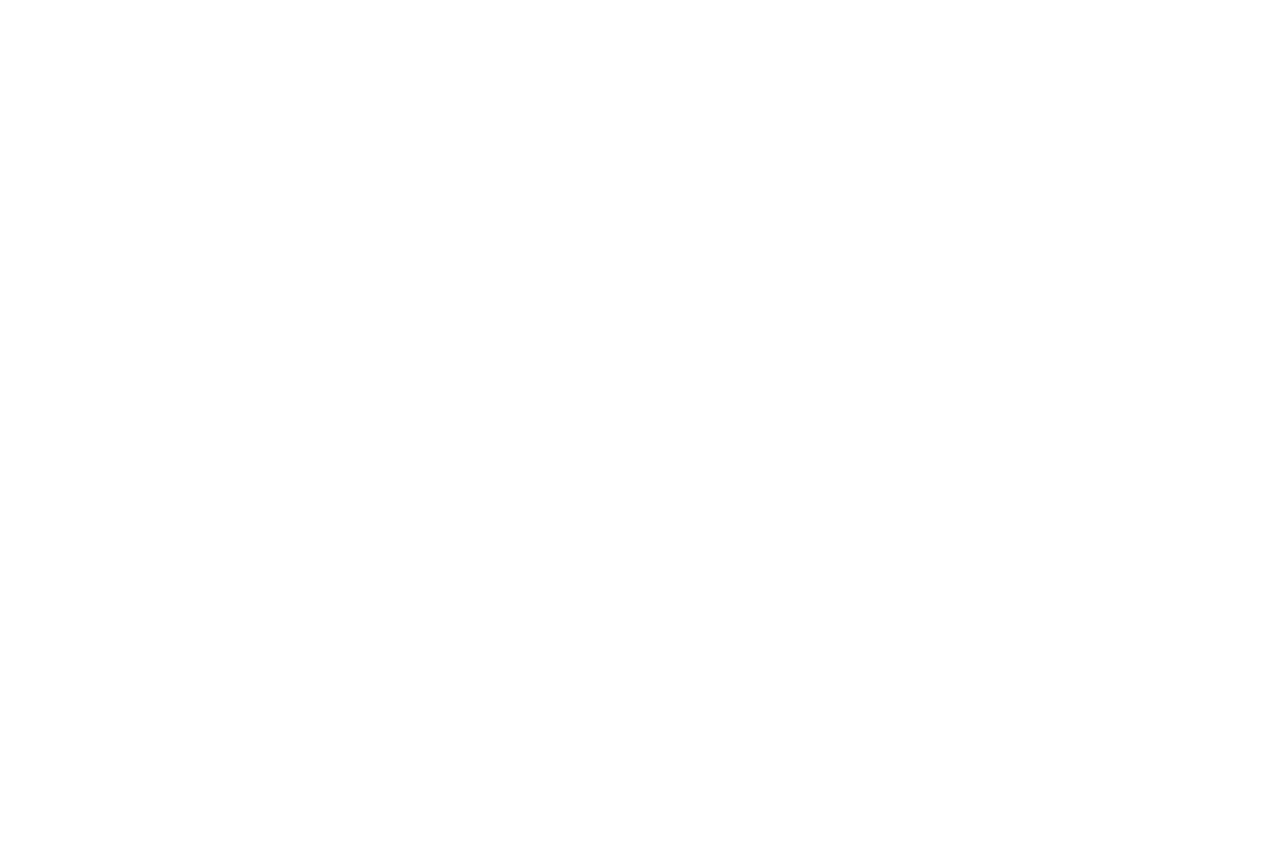 scroll, scrollTop: 0, scrollLeft: 0, axis: both 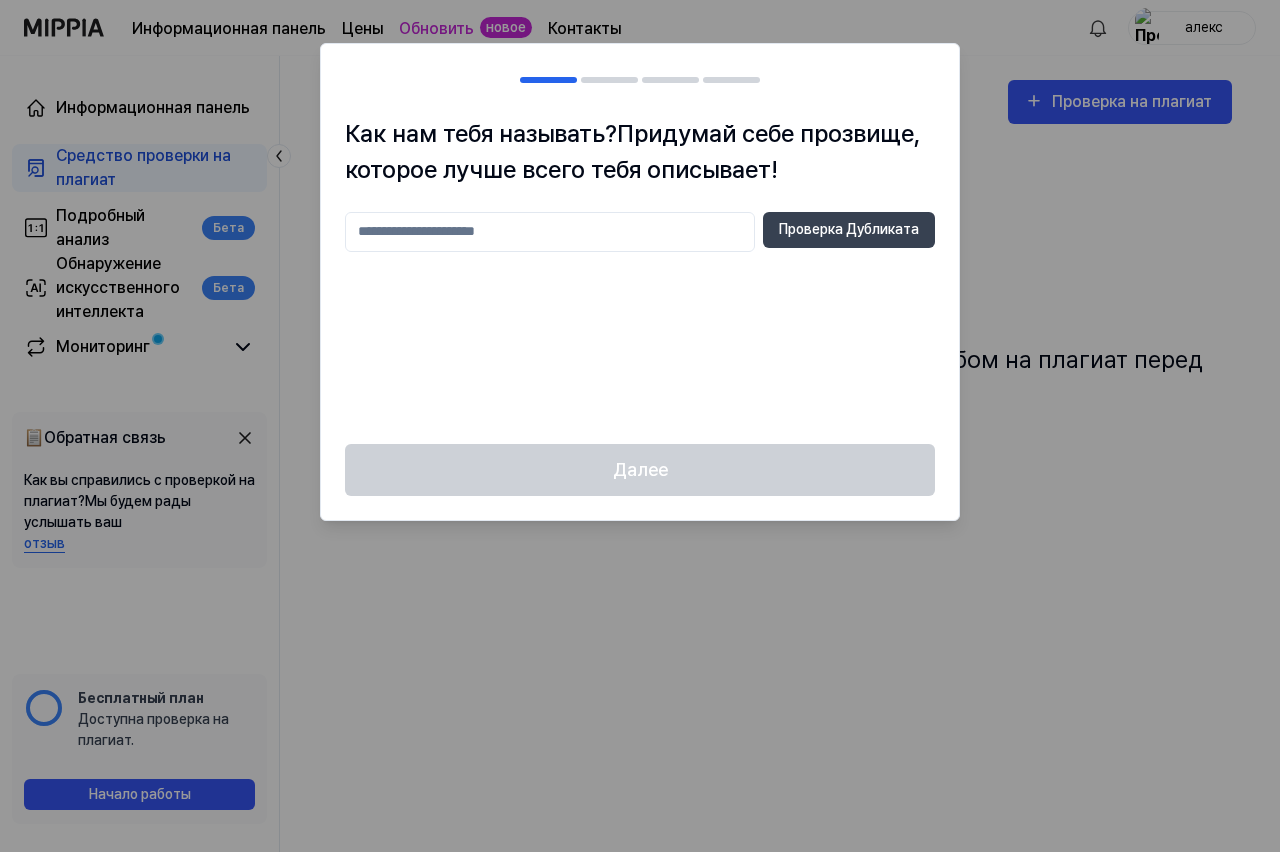 click at bounding box center [640, 426] 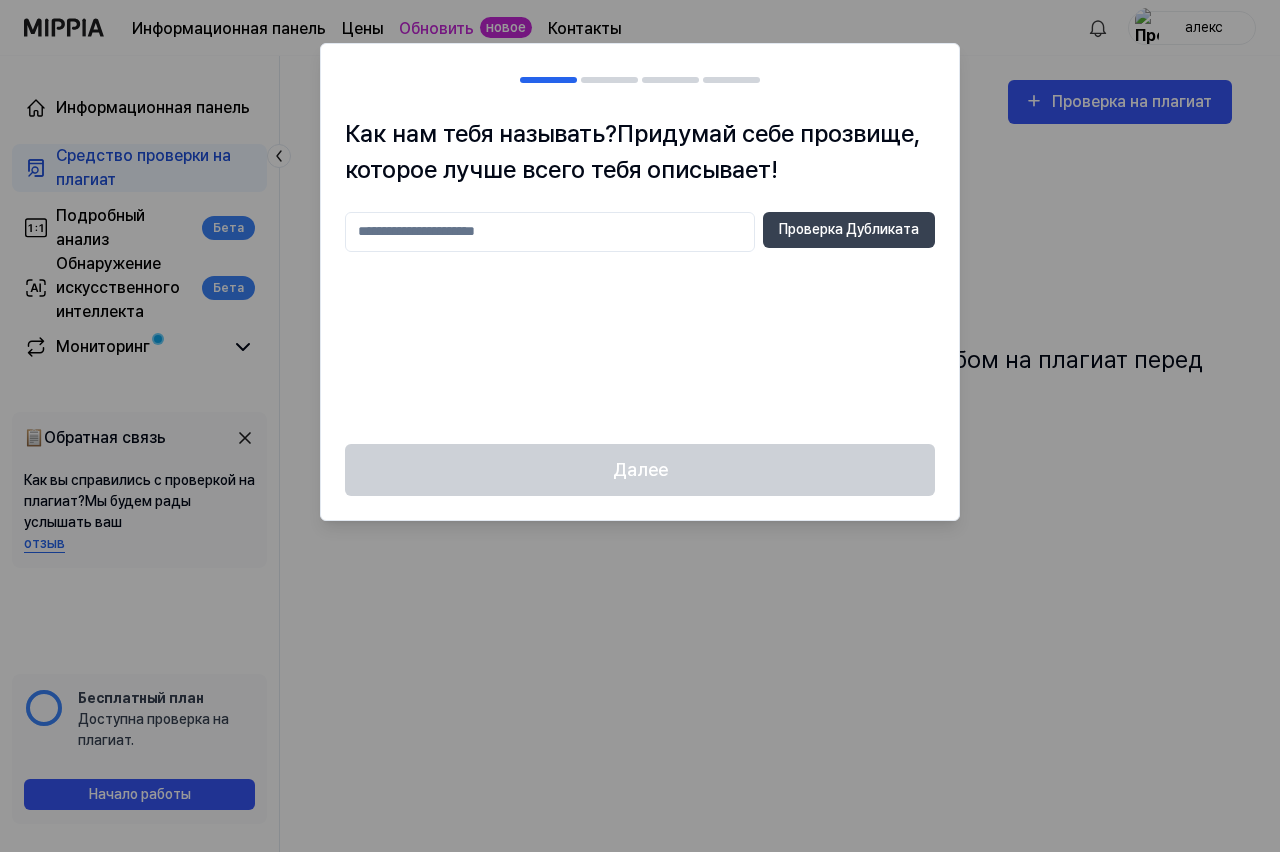 click at bounding box center [550, 232] 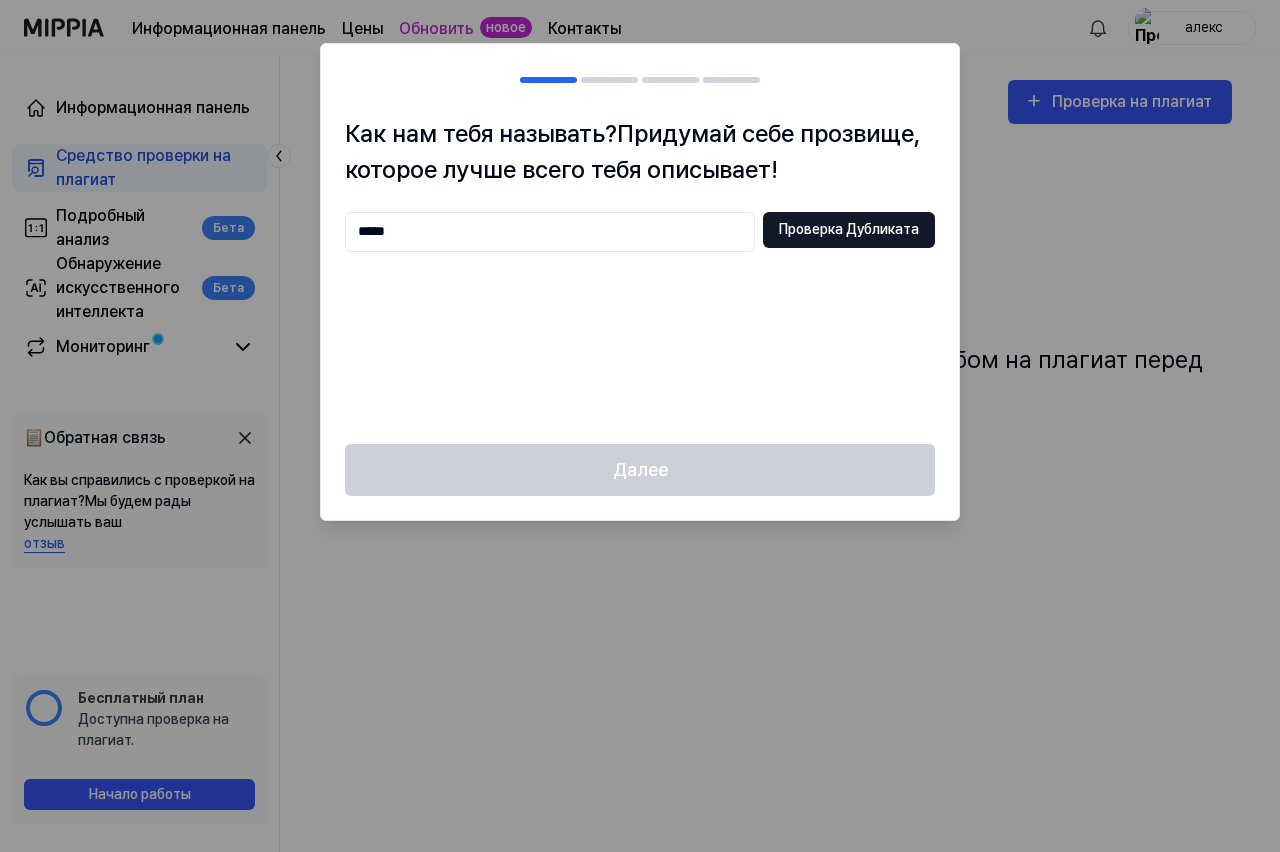 click on "Проверка Дубликата" at bounding box center (849, 229) 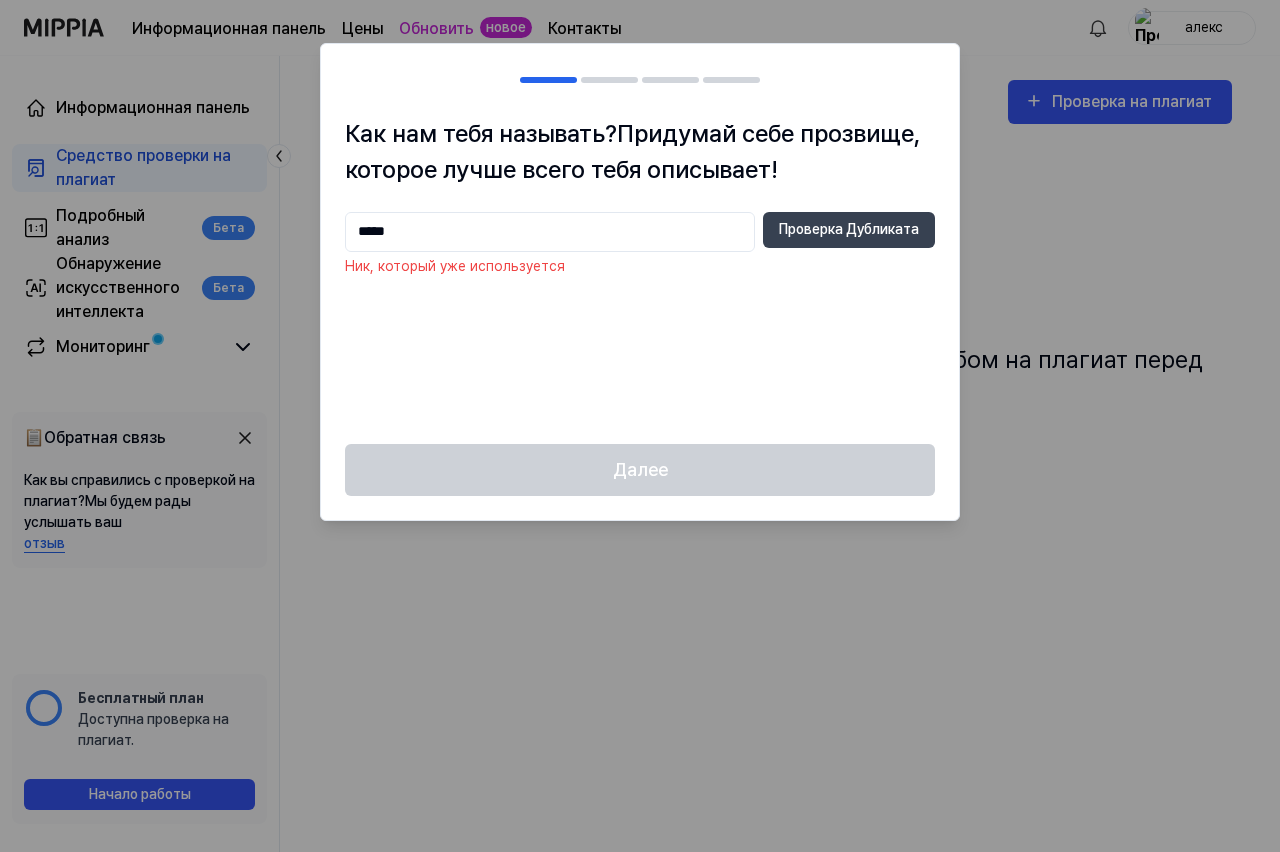 click on "Ник, который уже используется" at bounding box center [455, 266] 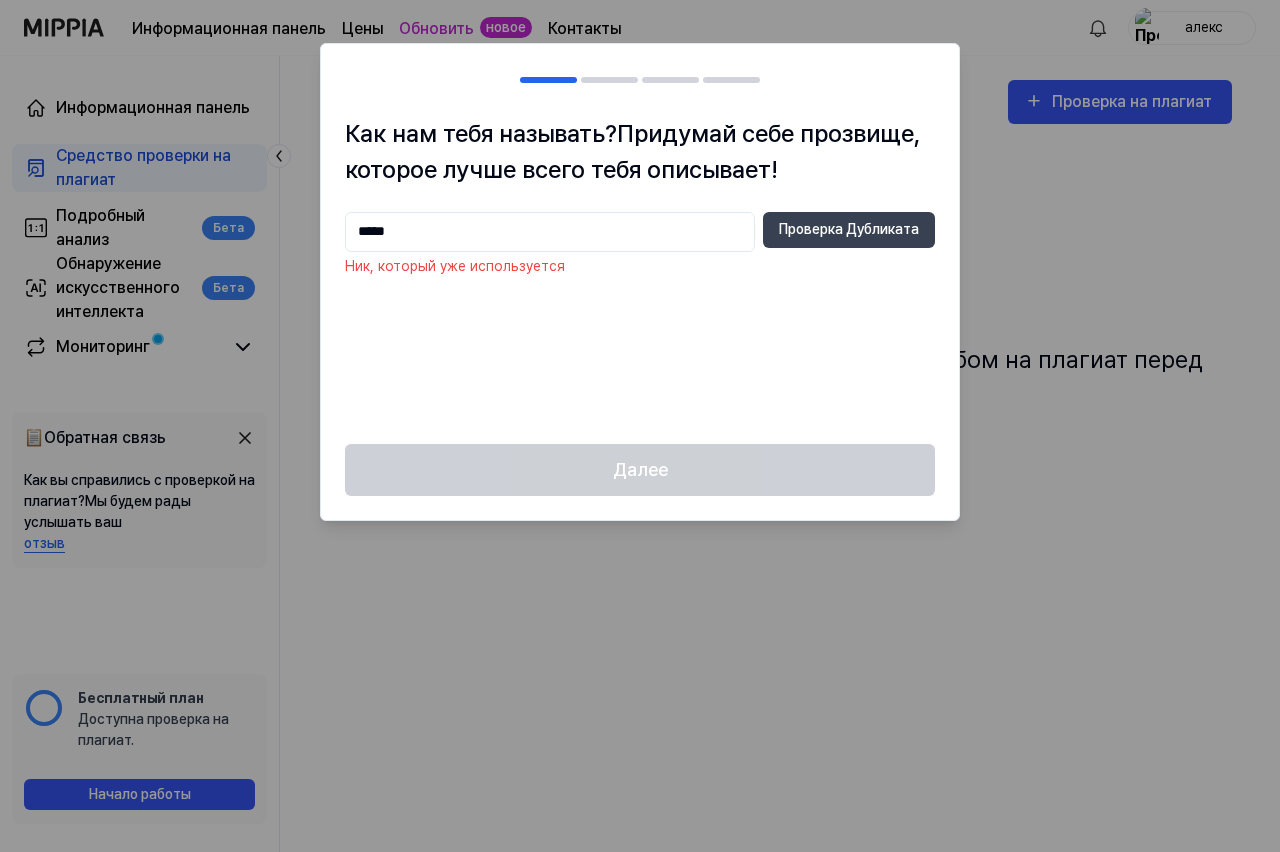 click at bounding box center [640, 426] 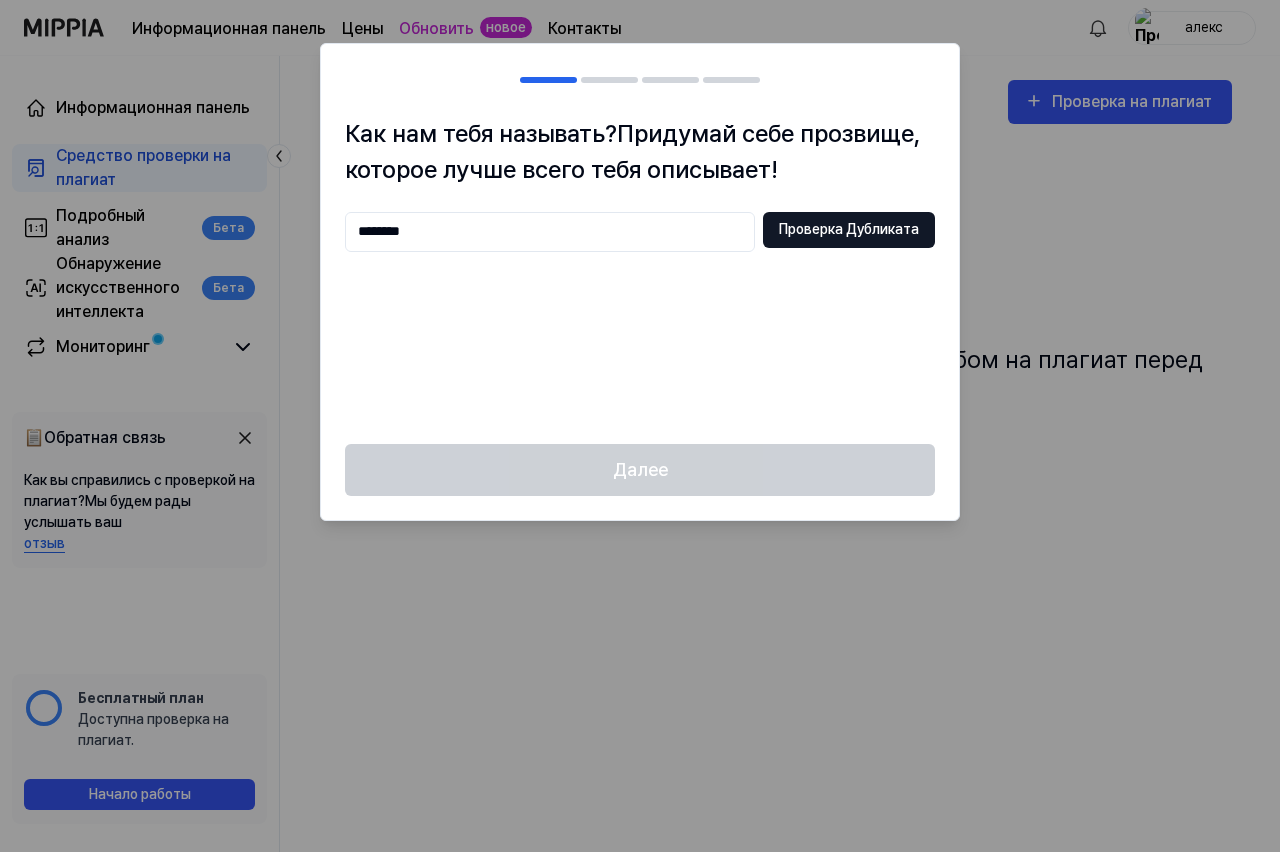 type on "********" 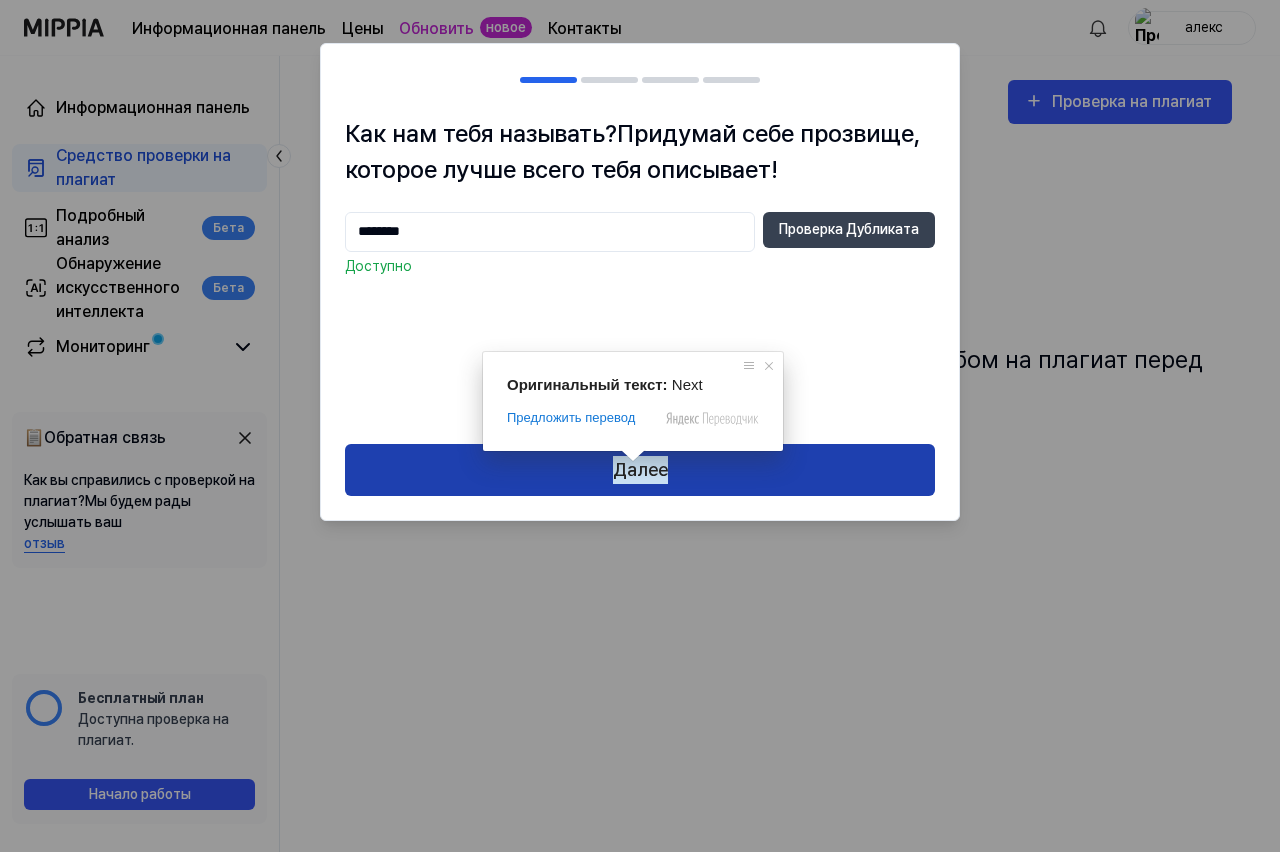 click on "Далее" at bounding box center (640, 470) 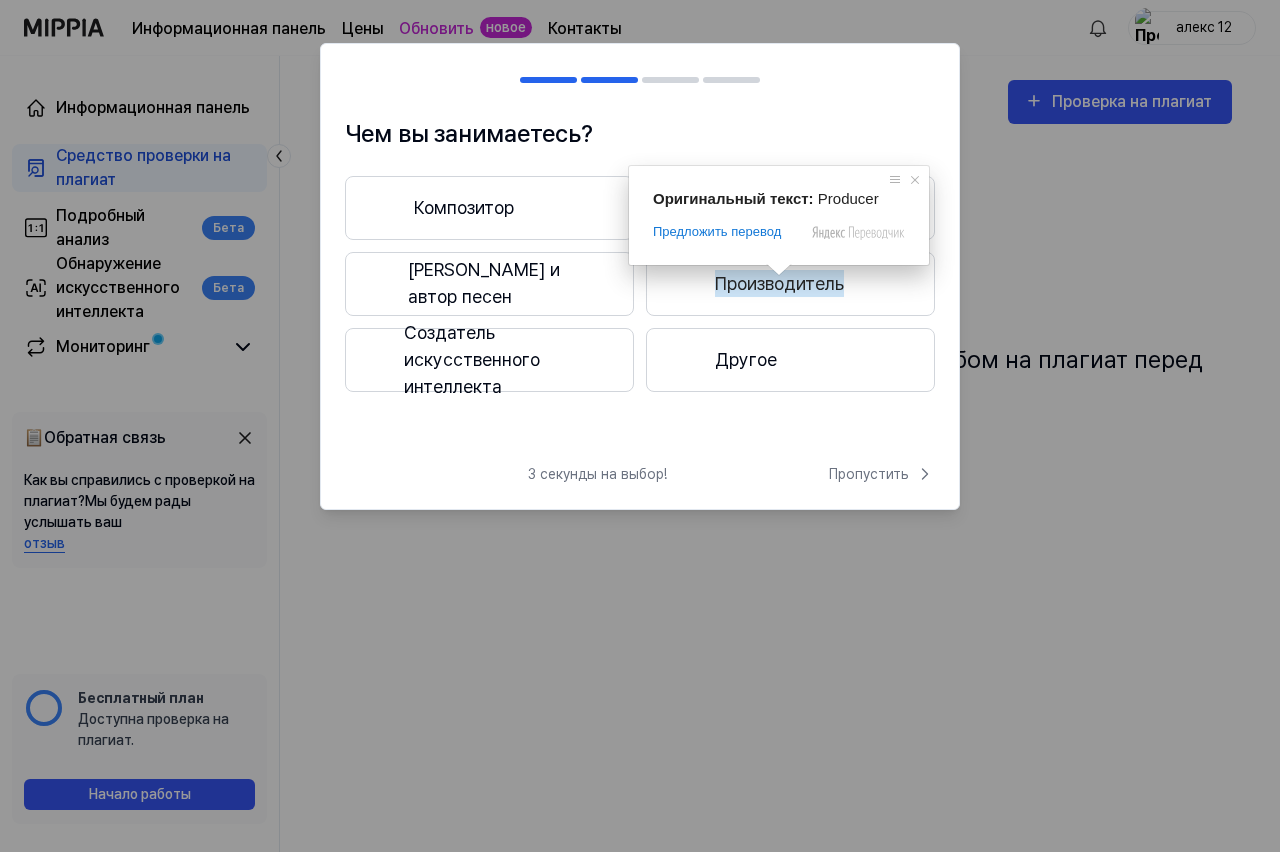 click on "Певец и автор песен" at bounding box center (506, 283) 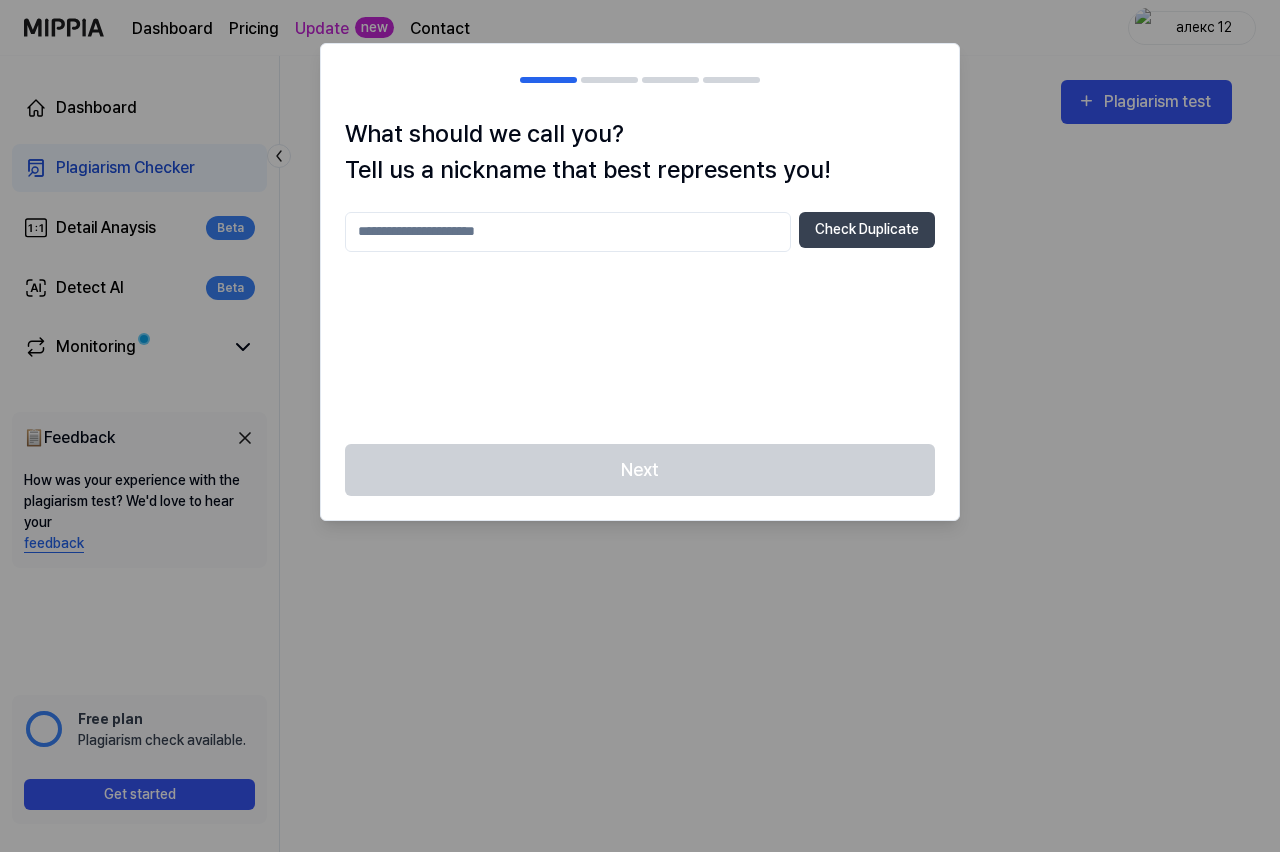 scroll, scrollTop: 0, scrollLeft: 0, axis: both 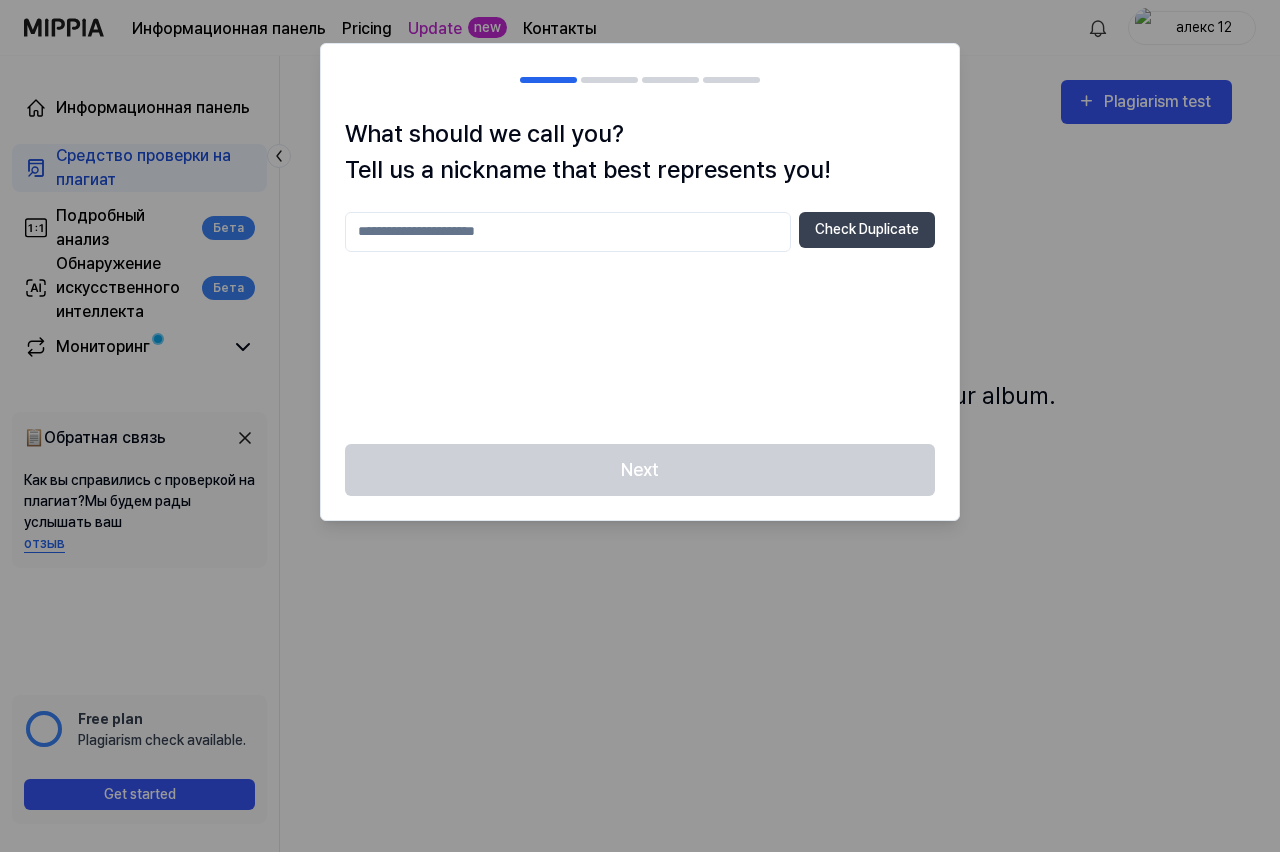 click at bounding box center (640, 426) 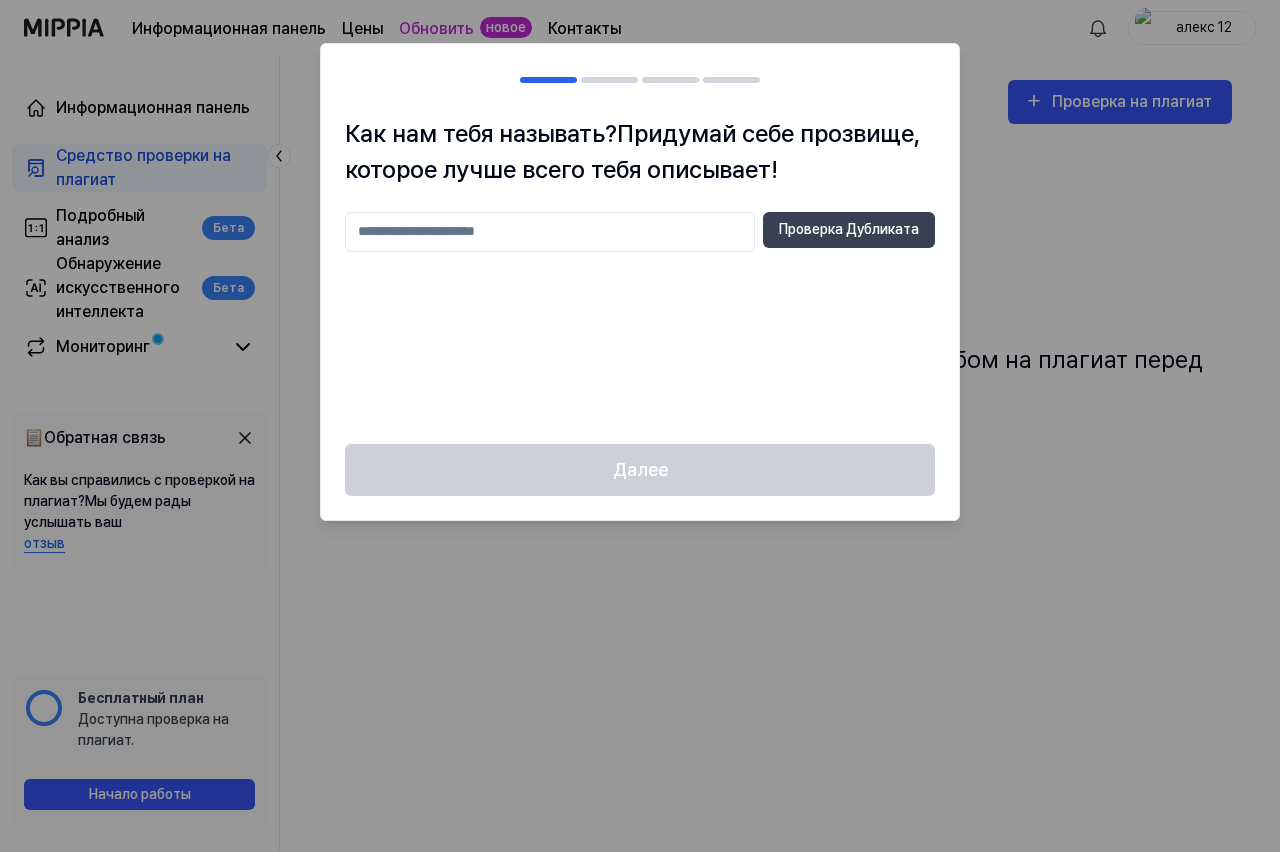 click at bounding box center [640, 426] 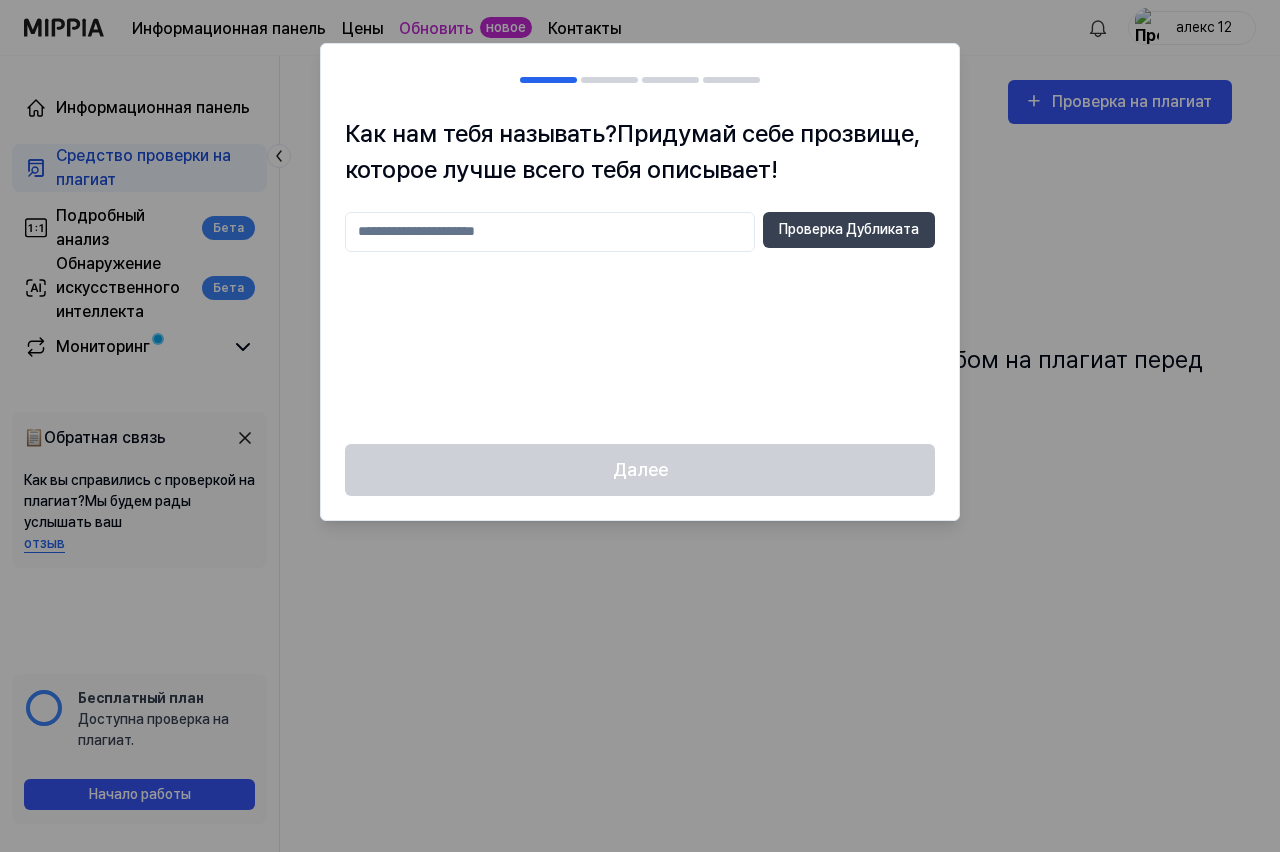 click at bounding box center [640, 426] 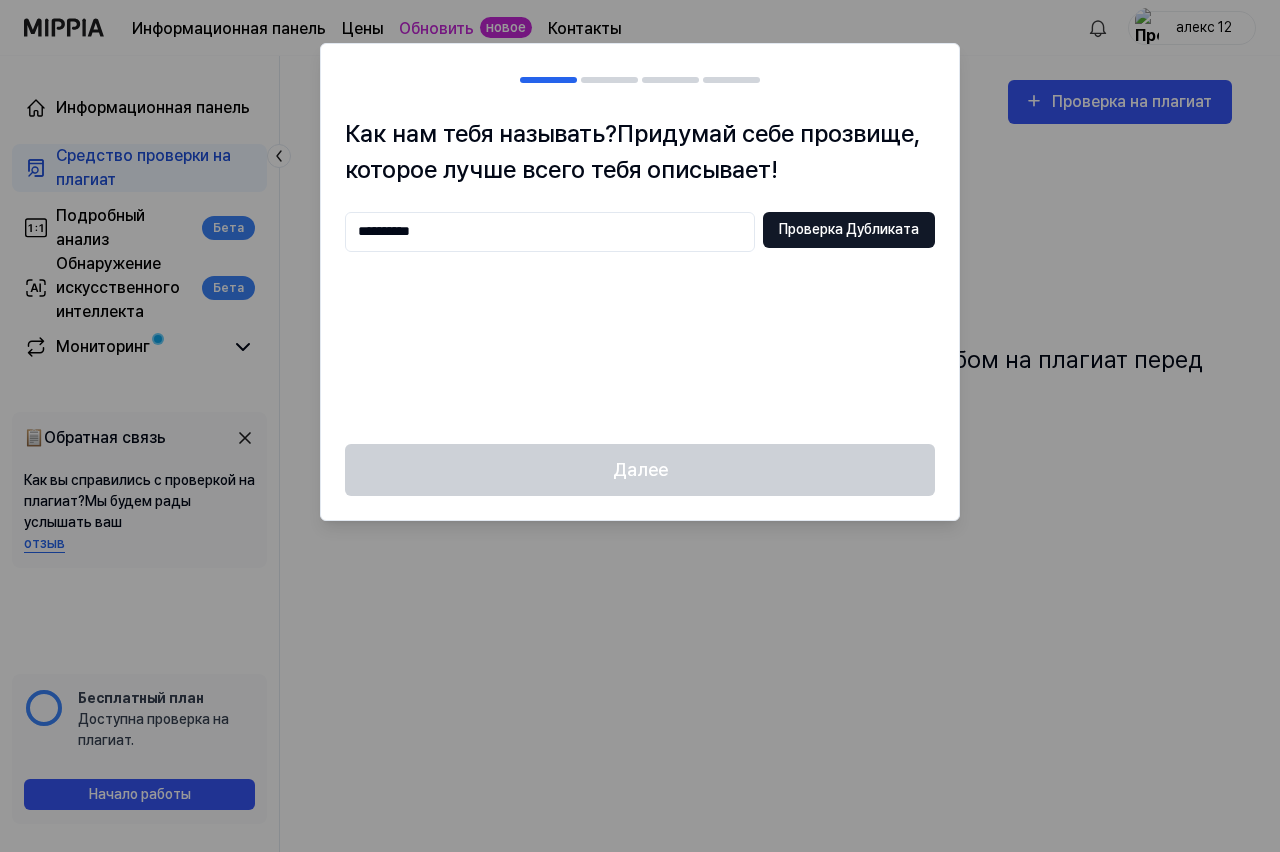 type on "**********" 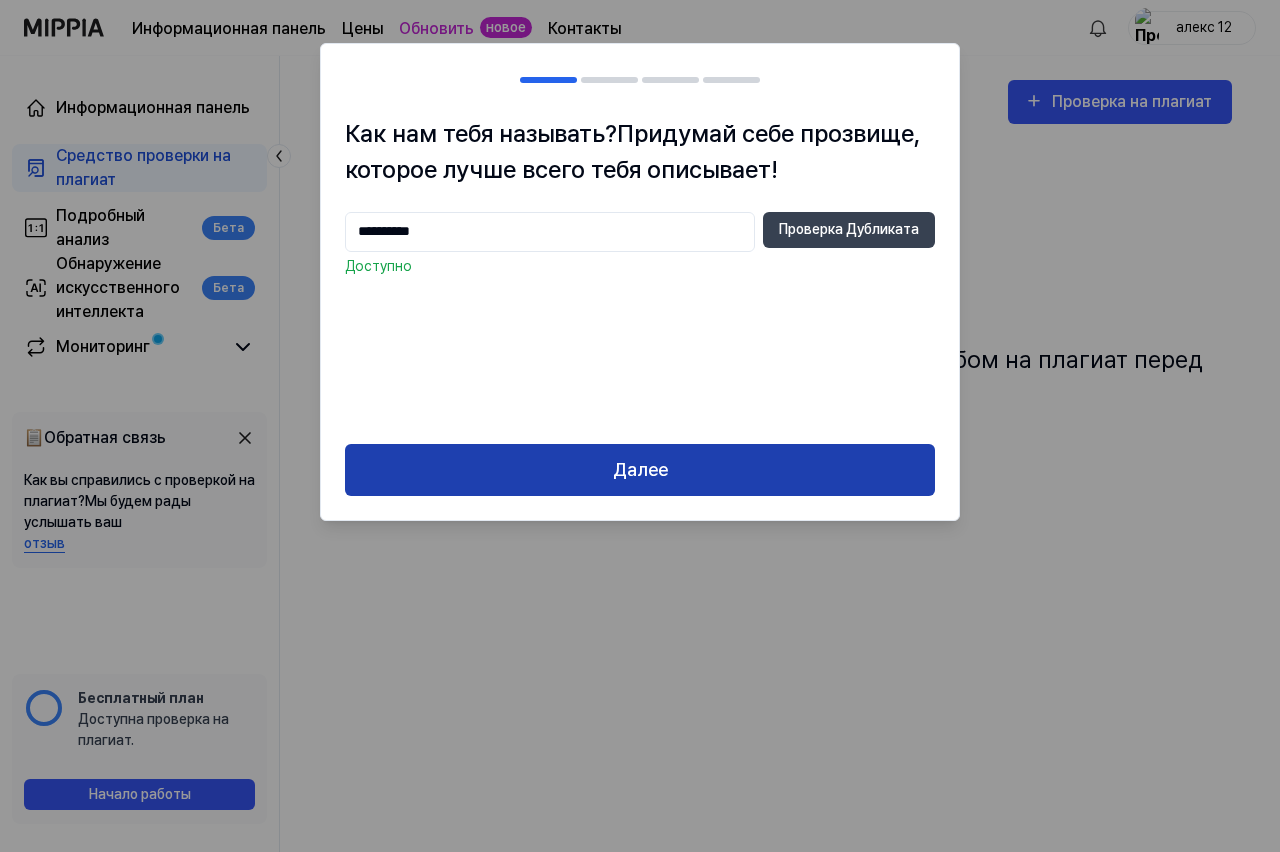 click on "Далее" at bounding box center (640, 470) 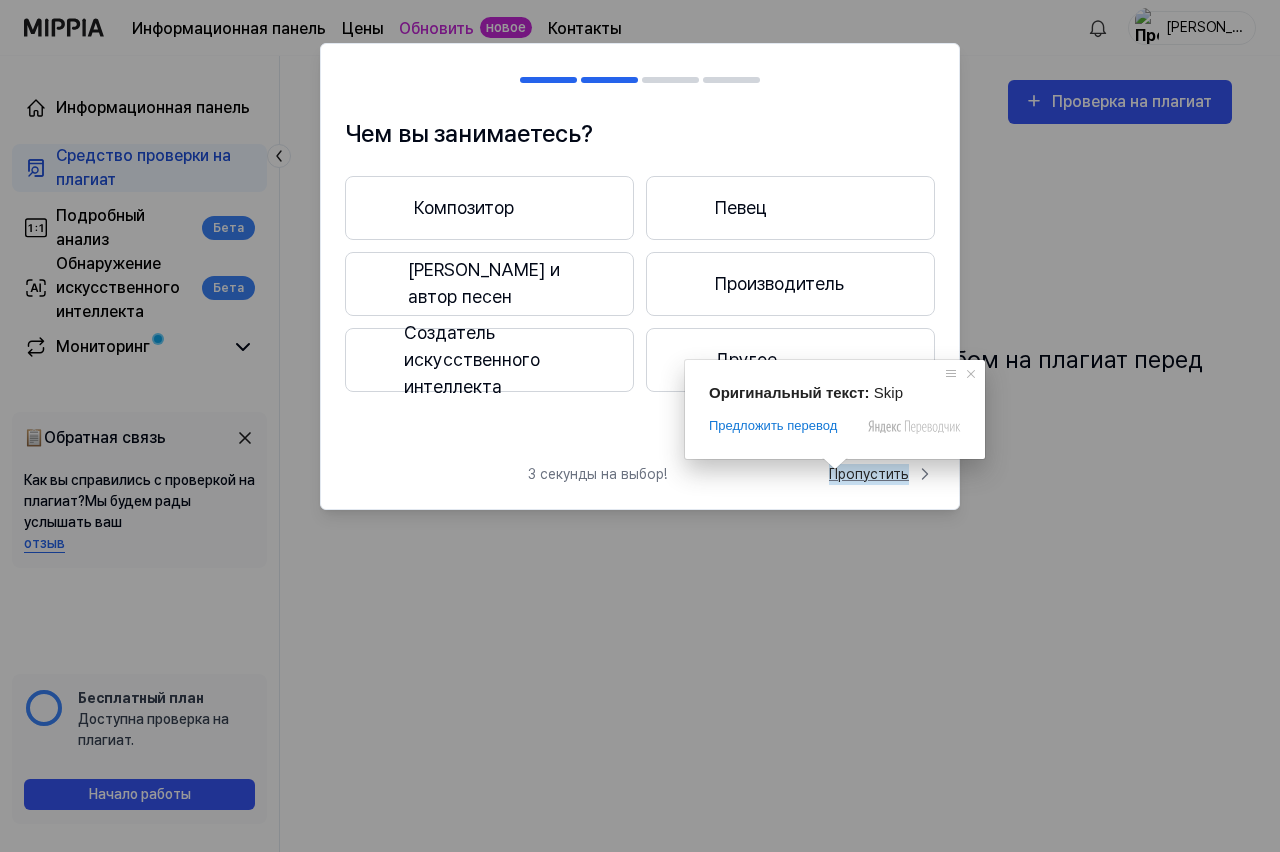 click on "Пропустить" at bounding box center [869, 474] 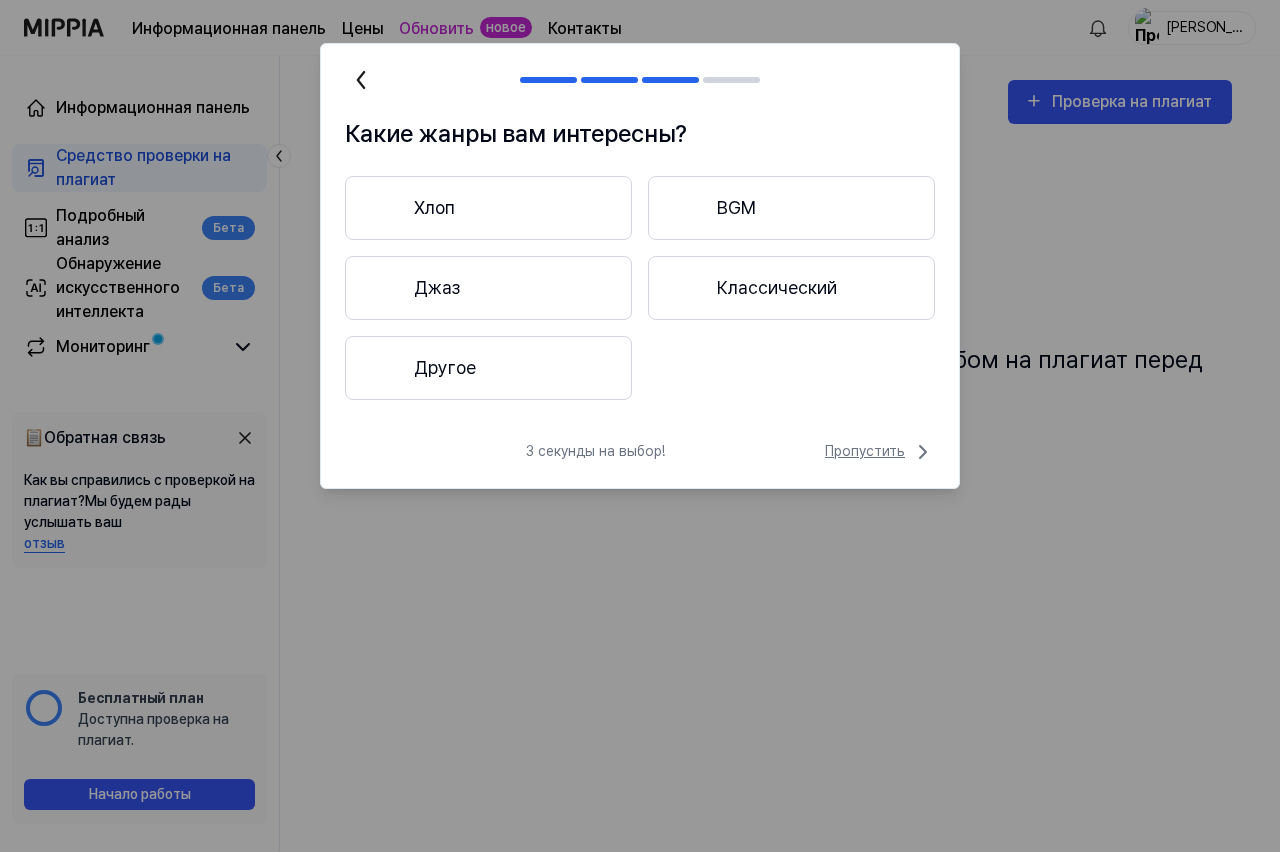 click on "Пропустить" at bounding box center [865, 451] 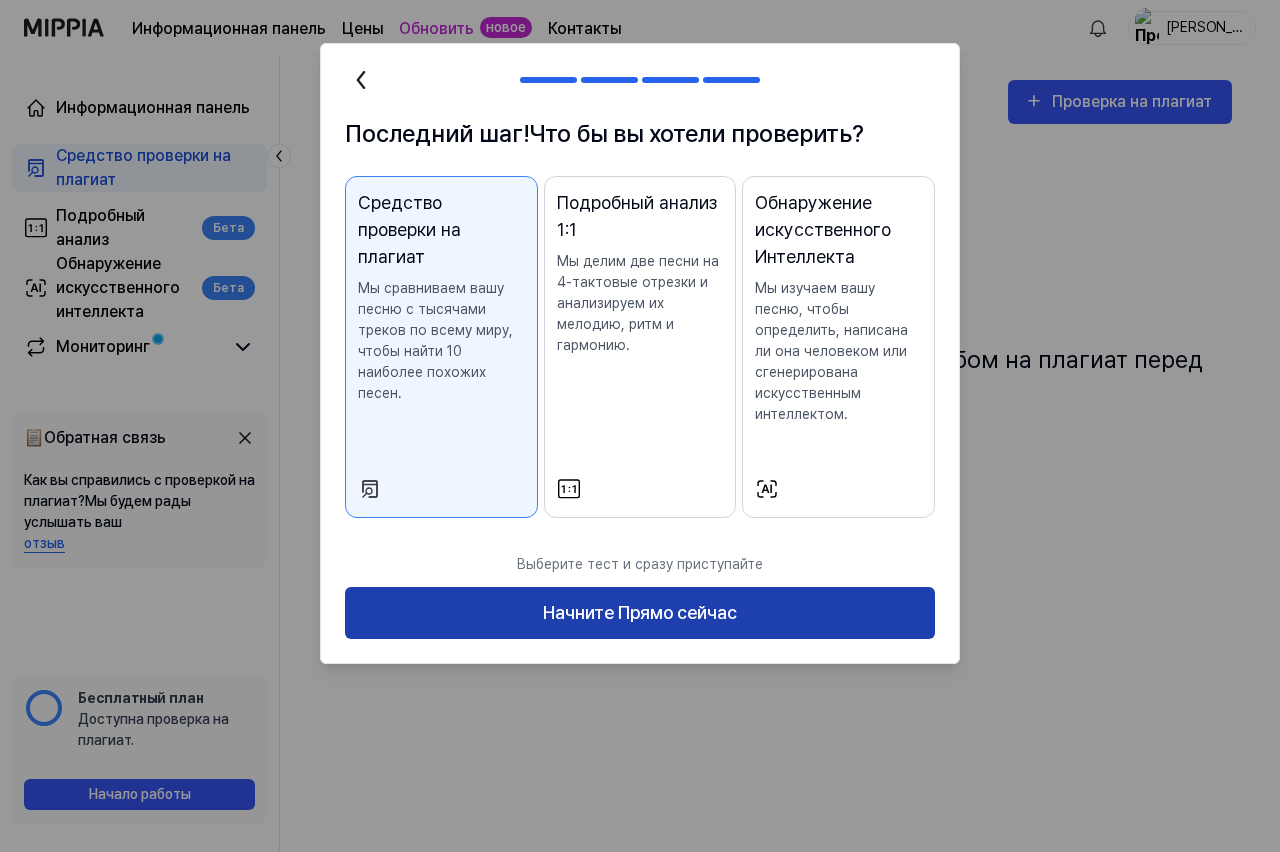 click on "Начните Прямо сейчас" at bounding box center (640, 613) 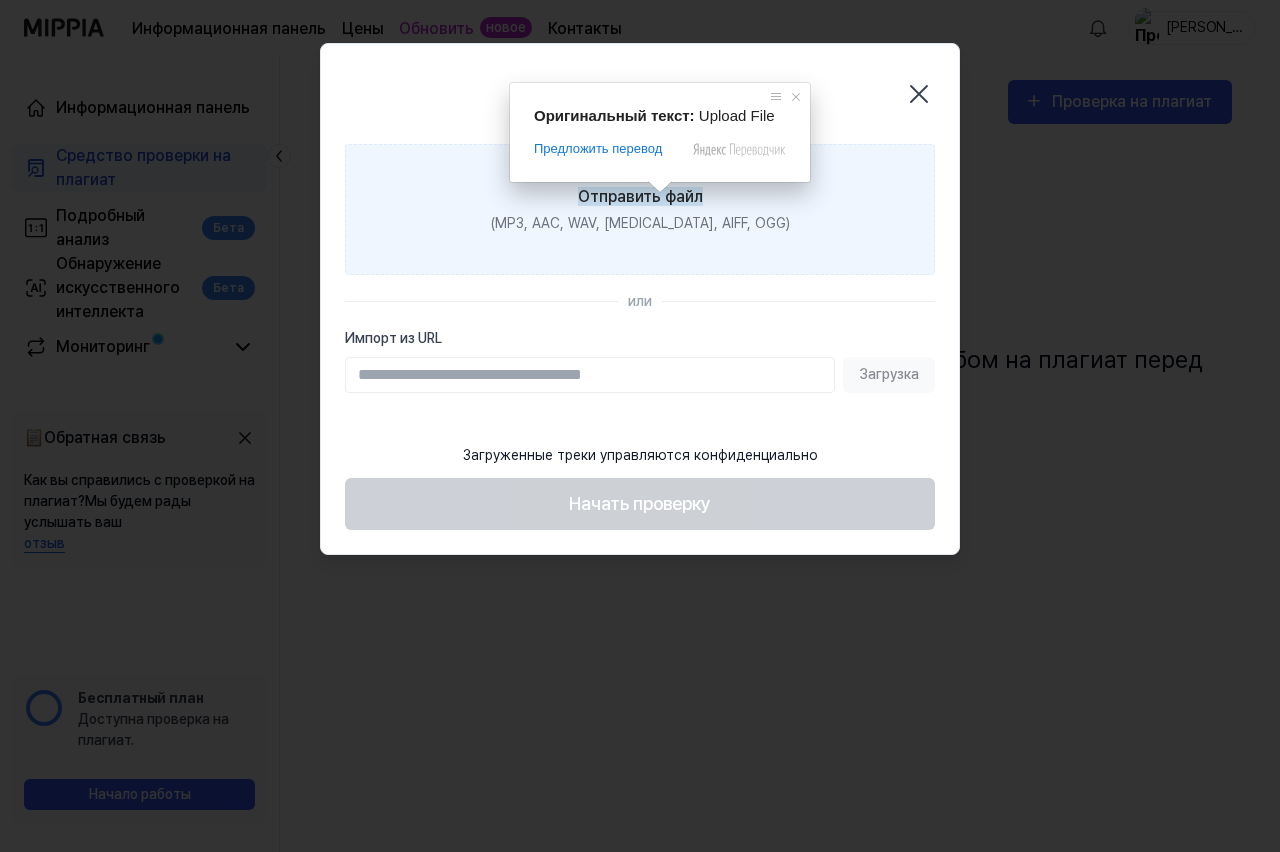 click on "Отправить файл" at bounding box center [640, 196] 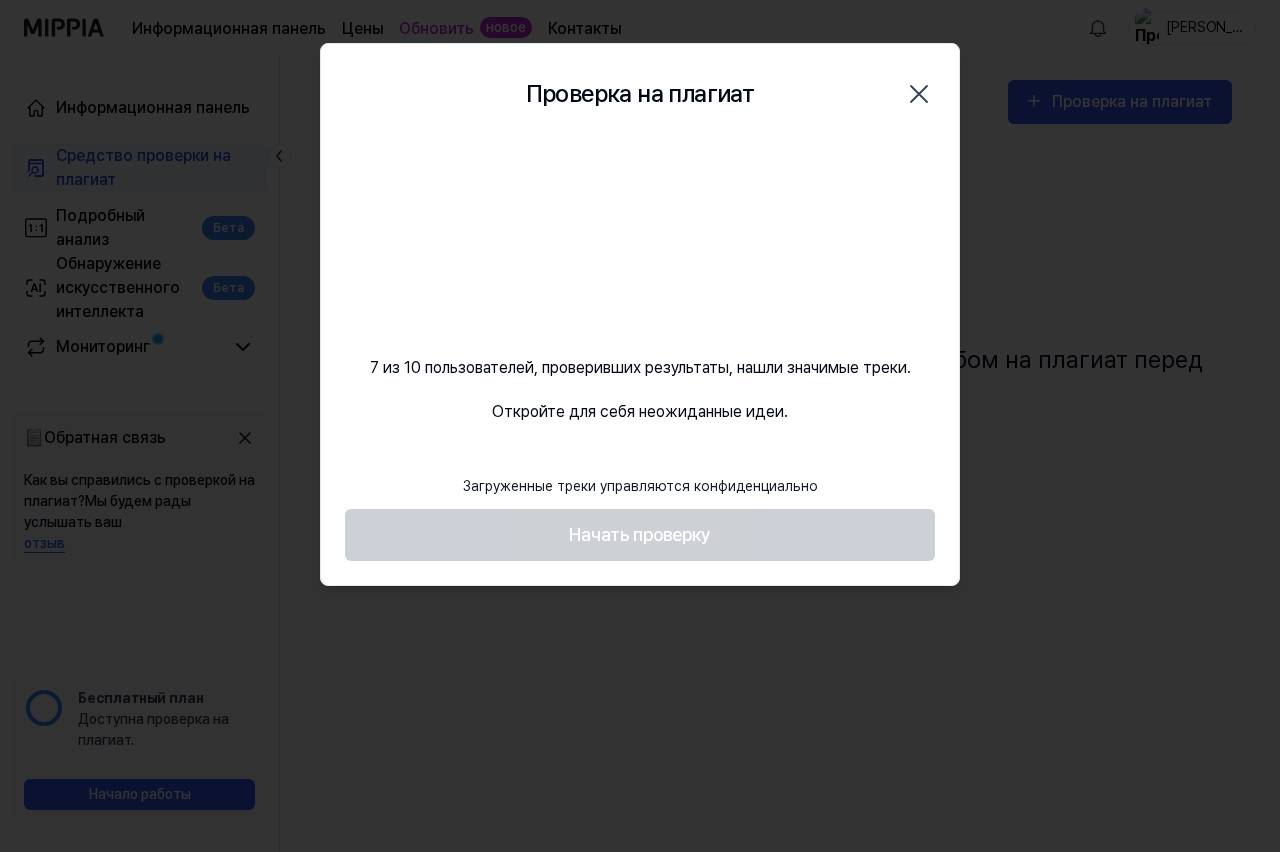 click on "Загруженные треки управляются конфиденциально Начать проверку" at bounding box center [640, 513] 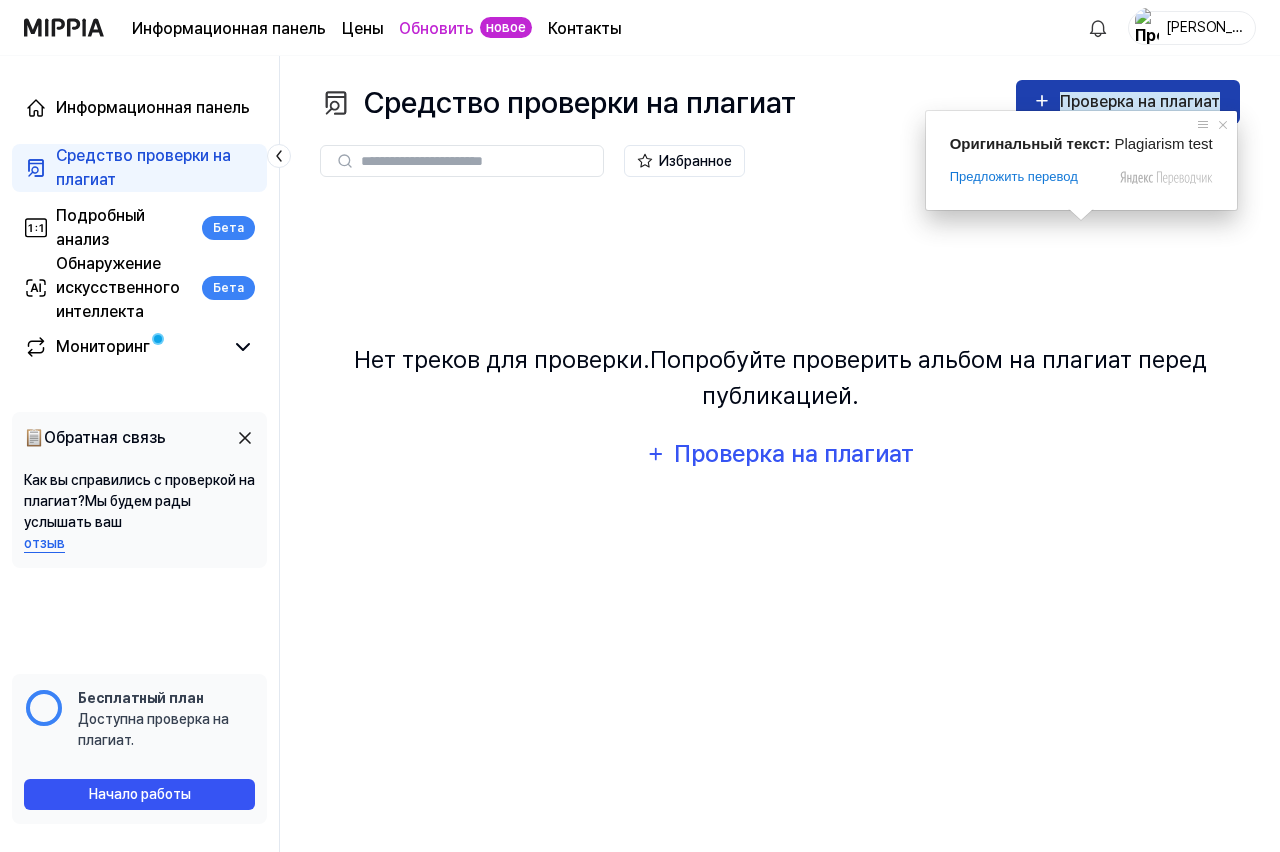 click on "Проверка на плагиат" at bounding box center (1140, 101) 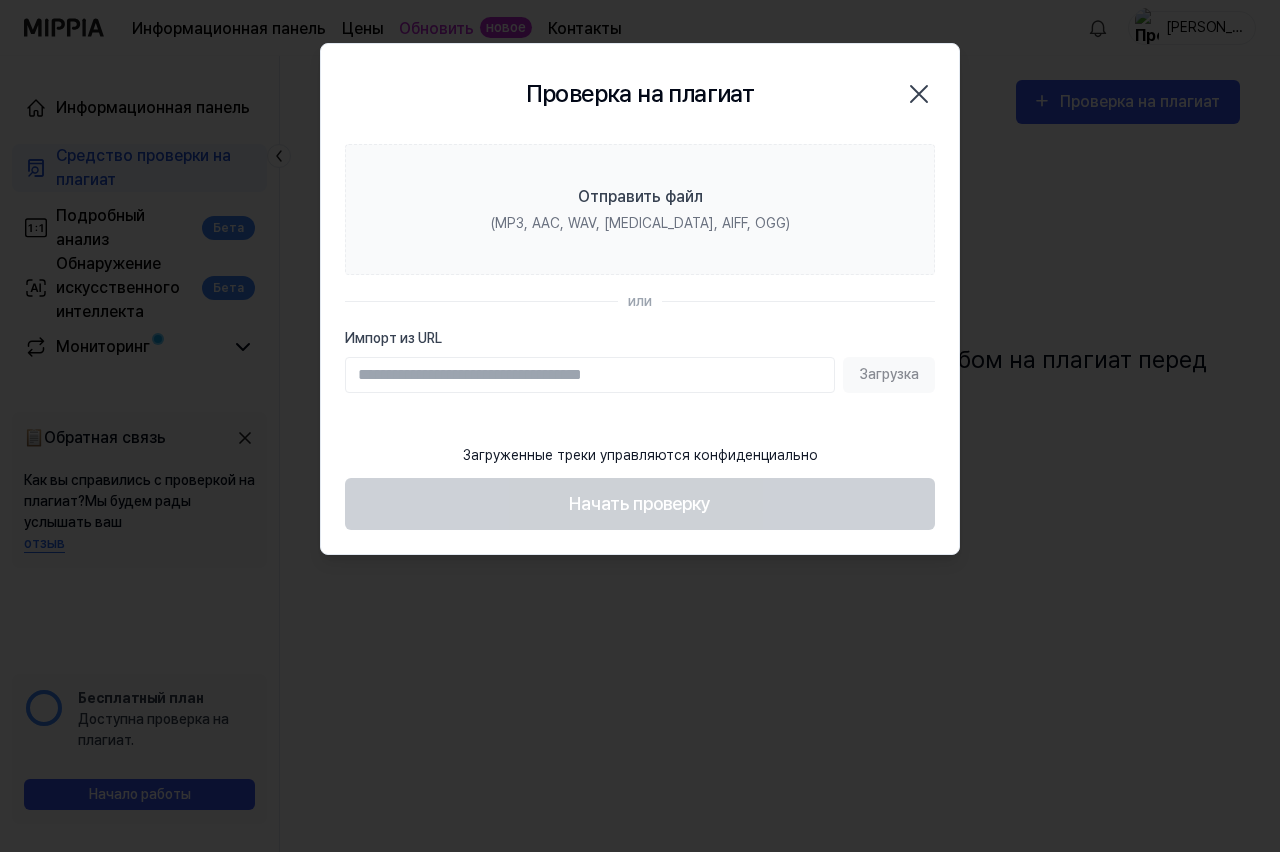 click 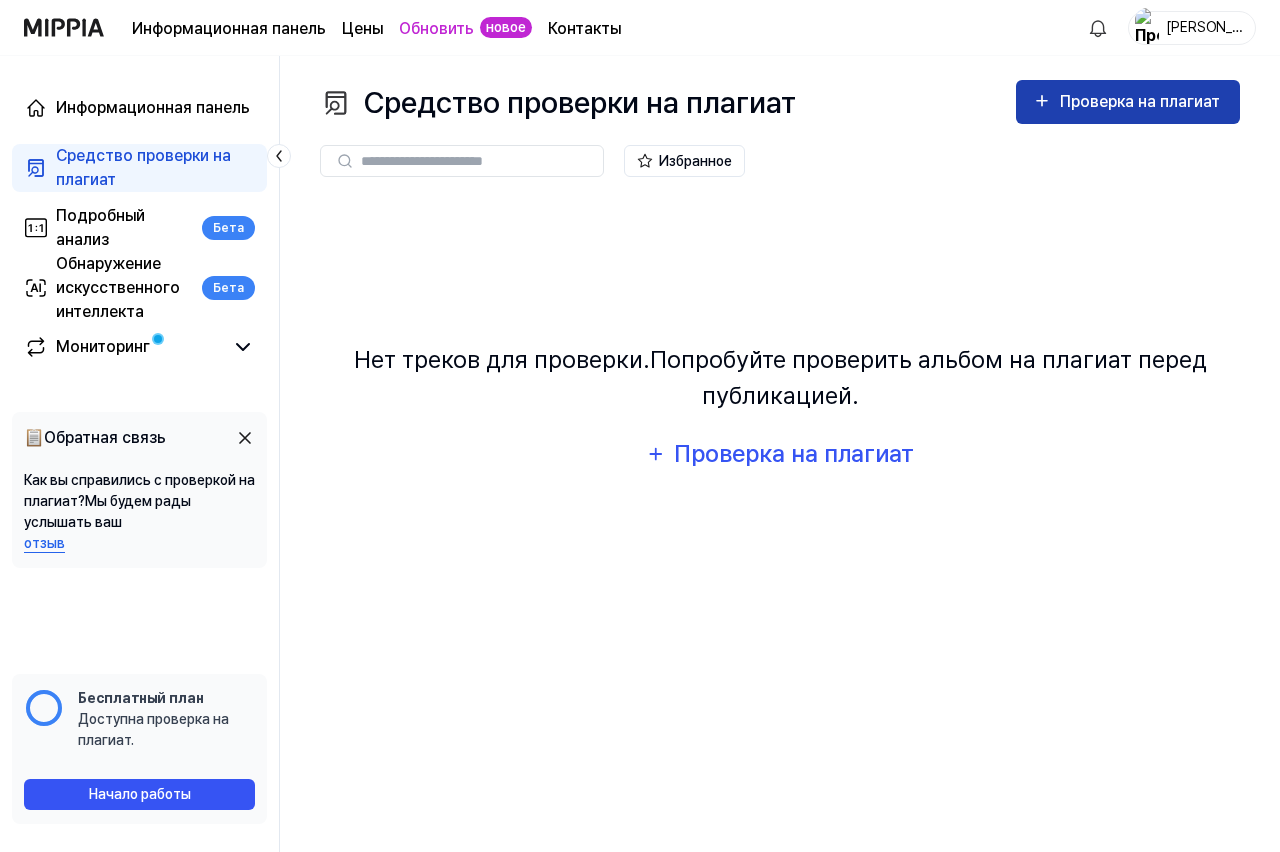 click on "Проверка на плагиат" at bounding box center (1142, 102) 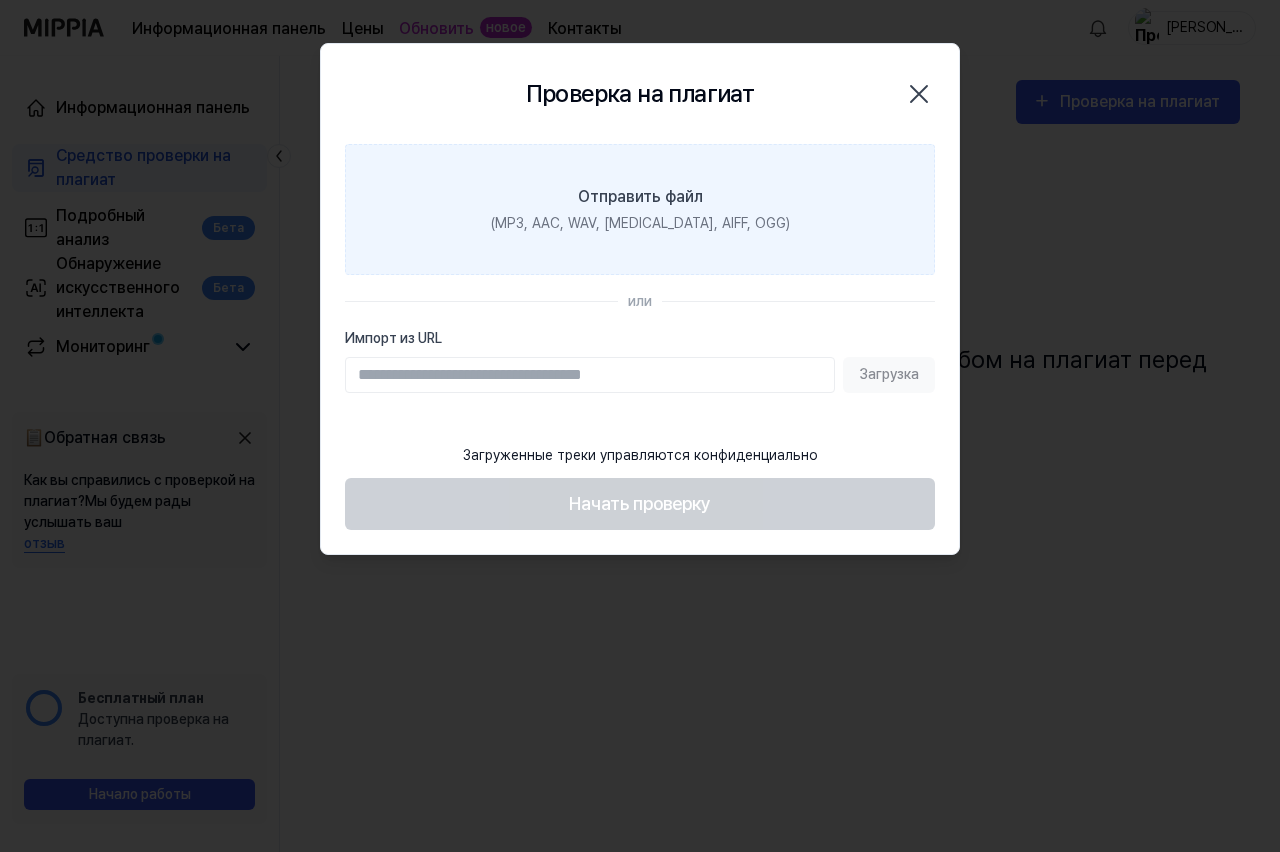 click on "Отправить файл" at bounding box center (640, 196) 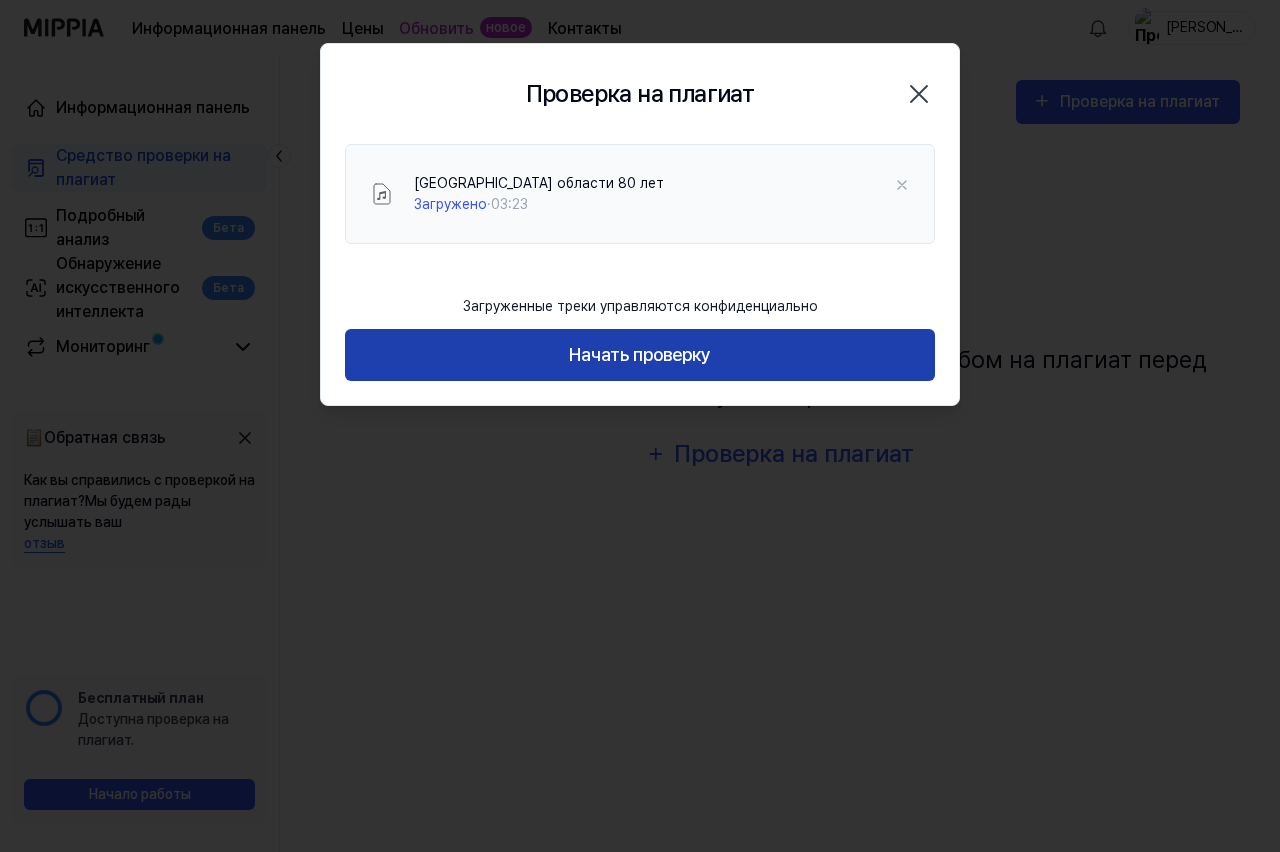 click on "Начать проверку" at bounding box center (640, 355) 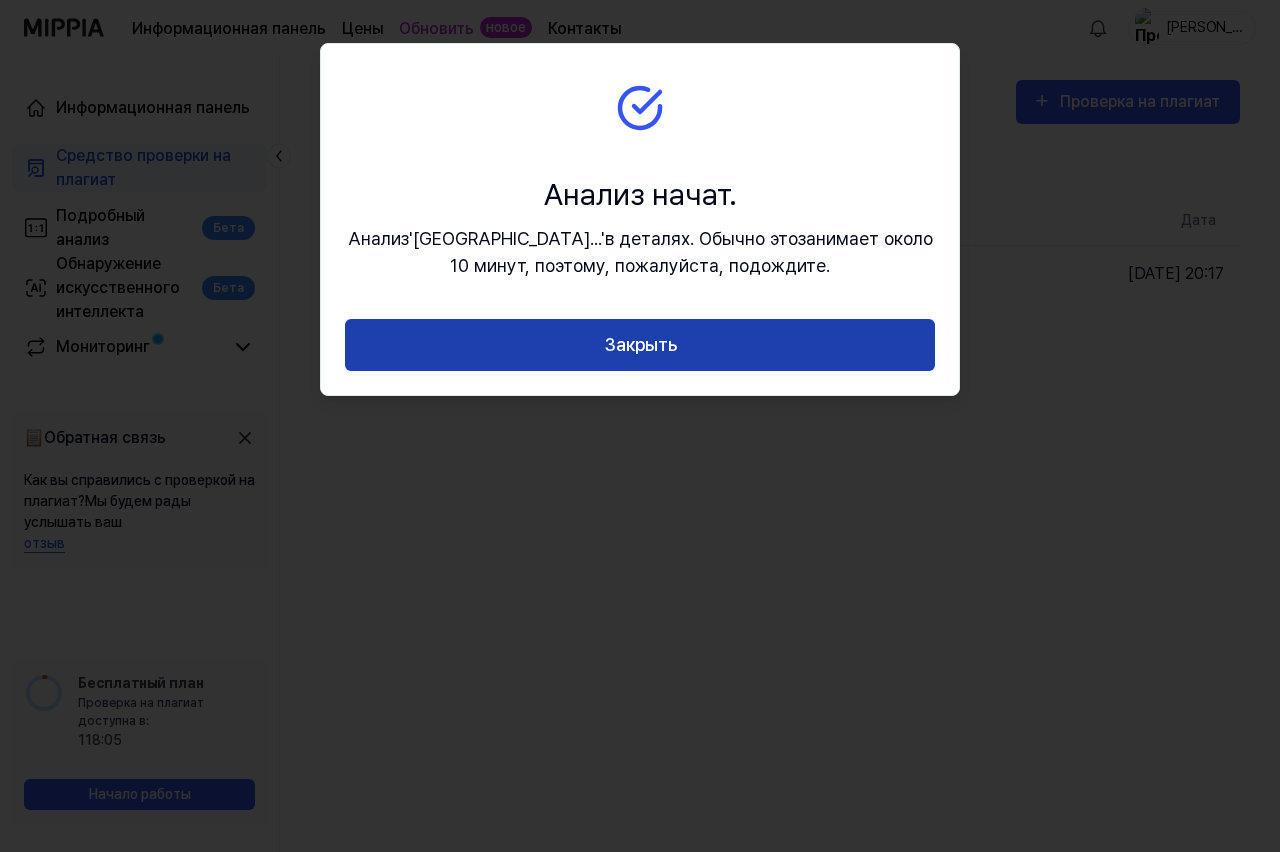 click on "Закрыть" at bounding box center (640, 345) 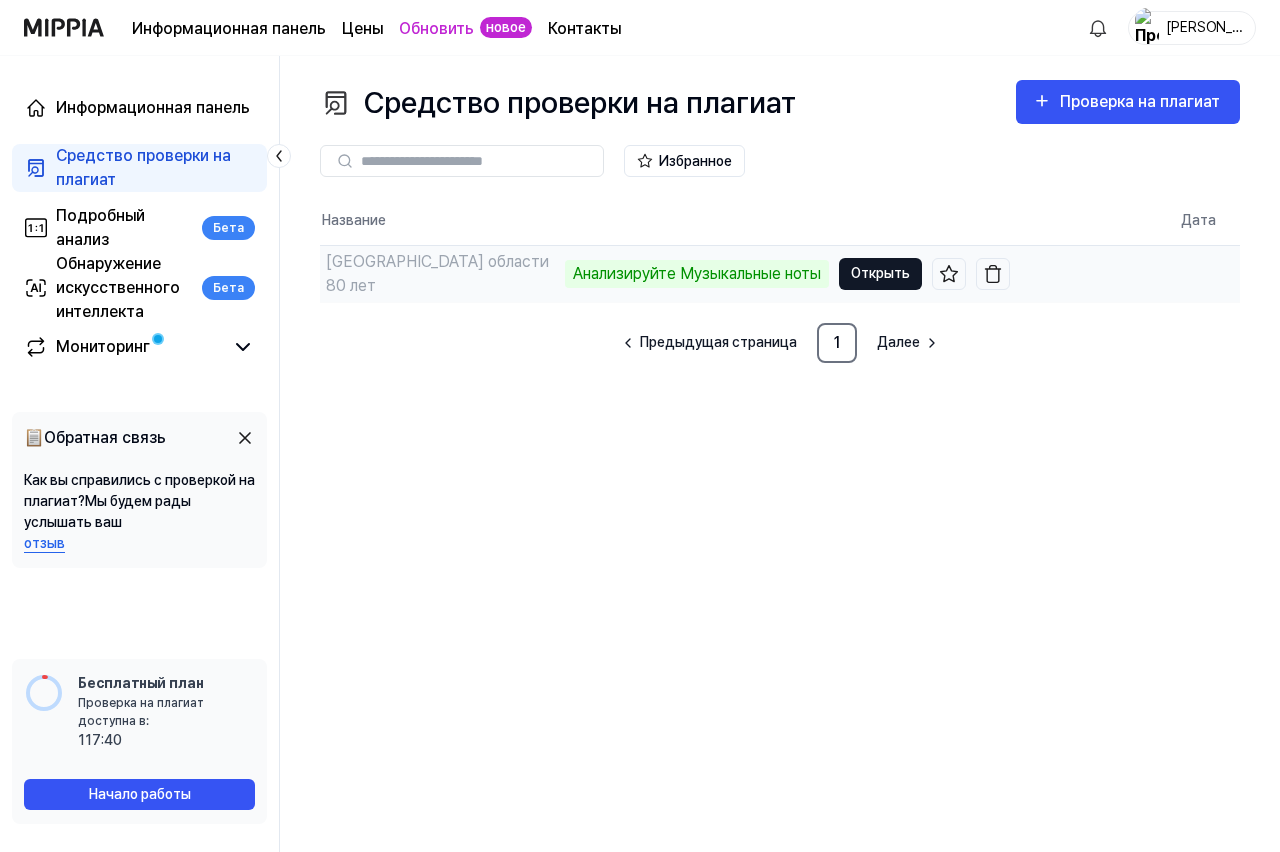 click at bounding box center [683, 264] 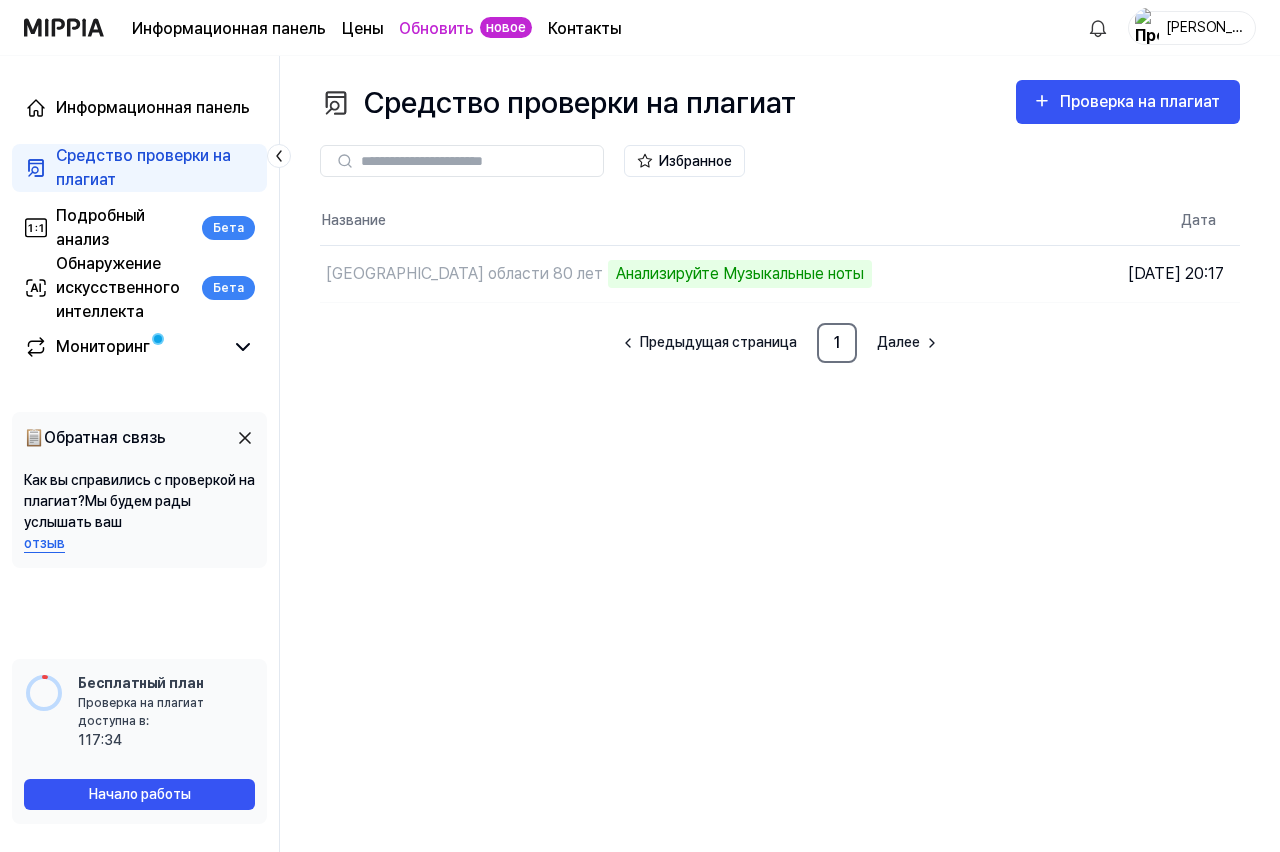 click on "Начало работы" at bounding box center (139, 794) 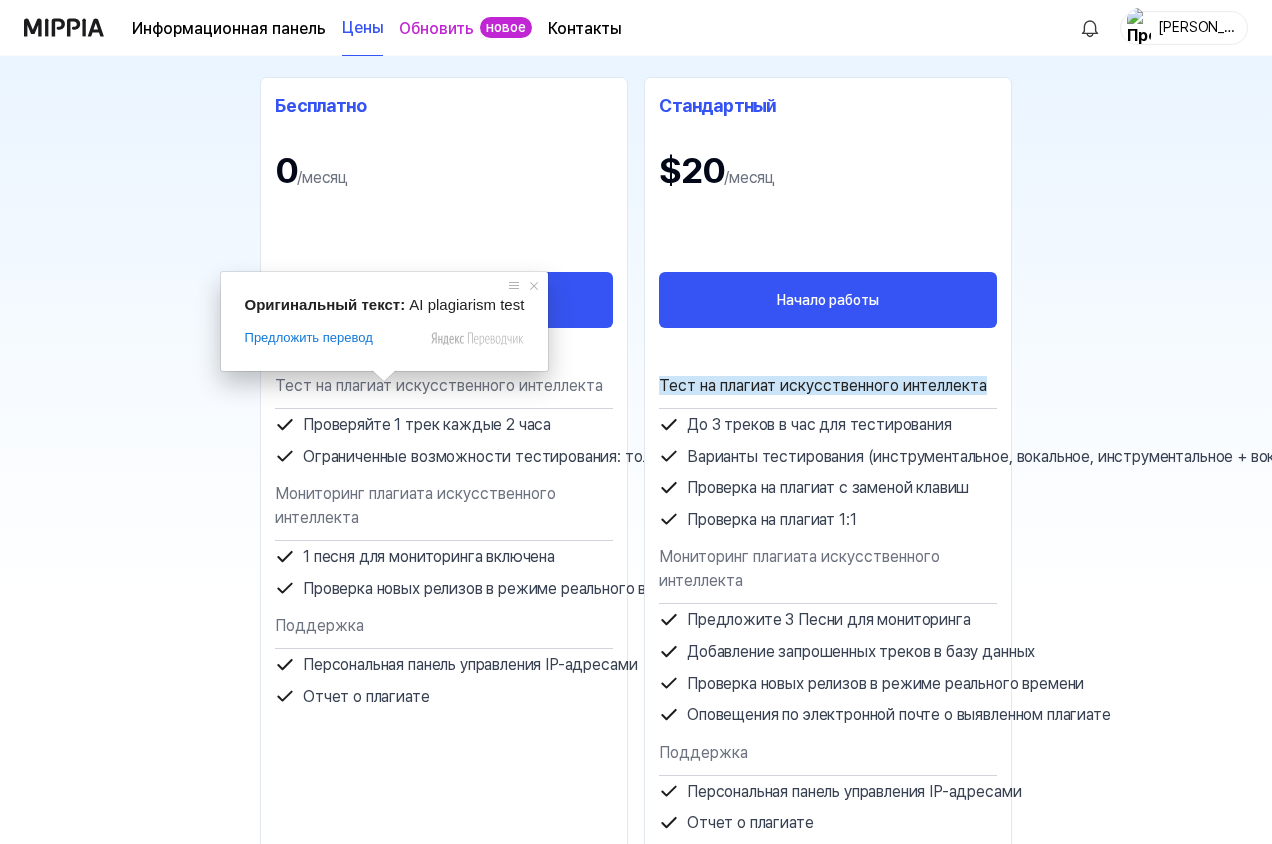 scroll, scrollTop: 300, scrollLeft: 0, axis: vertical 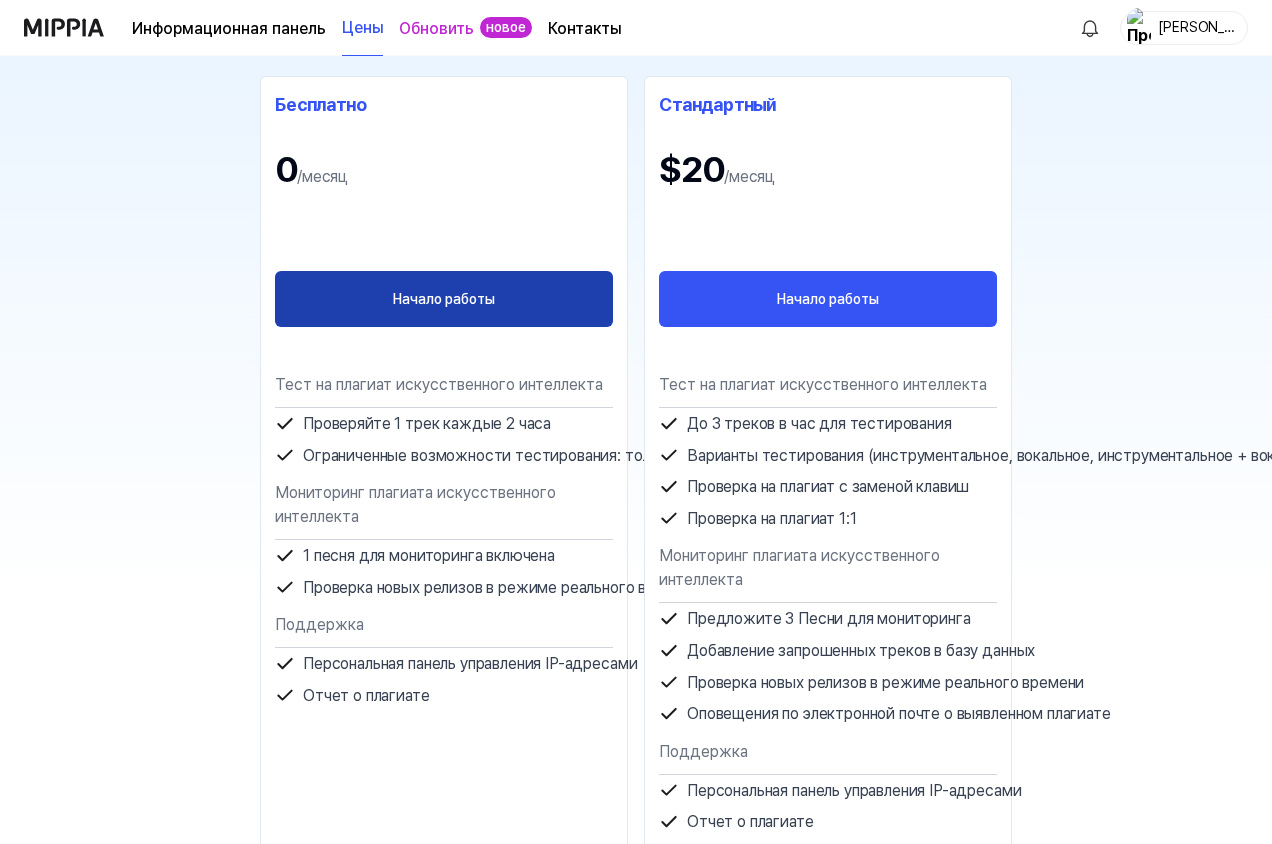 click on "Начало работы" at bounding box center (444, 299) 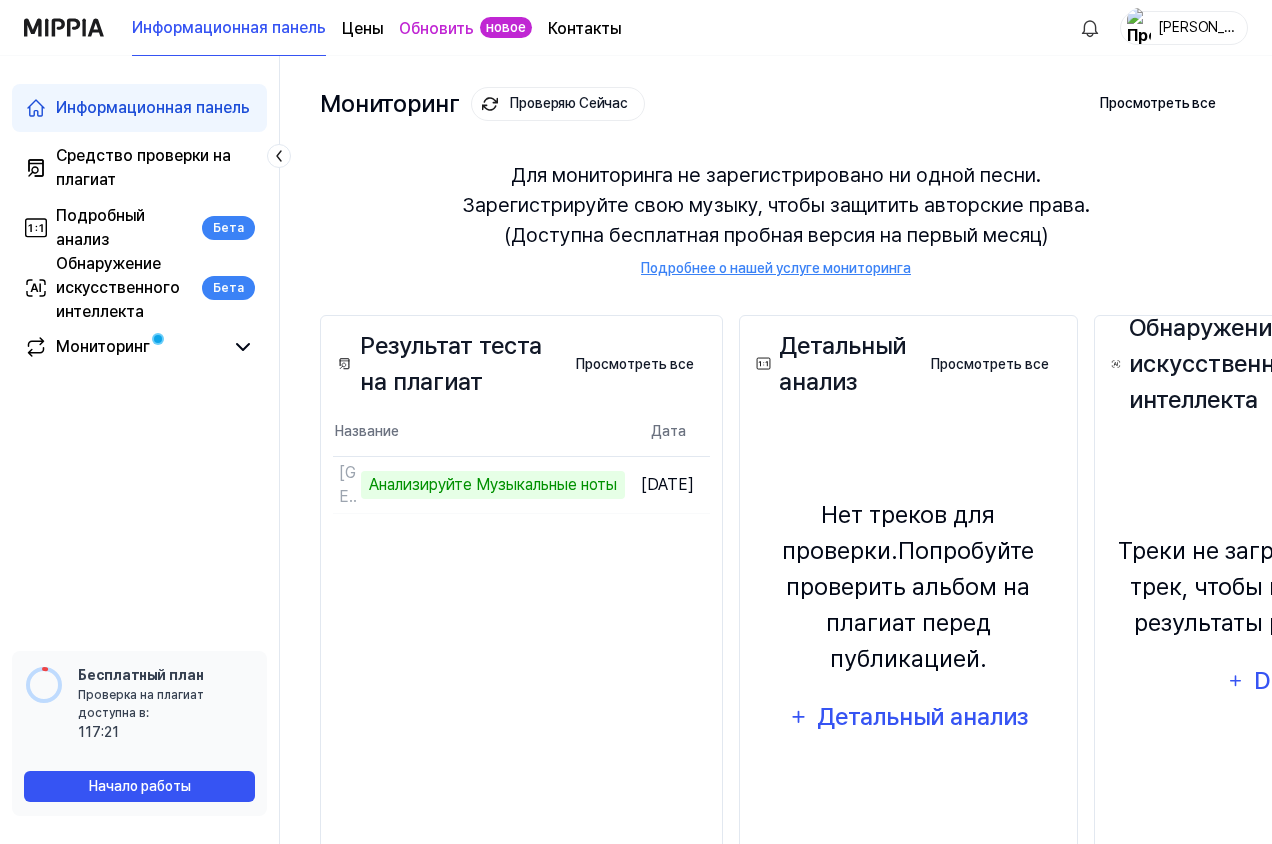 scroll, scrollTop: 191, scrollLeft: 0, axis: vertical 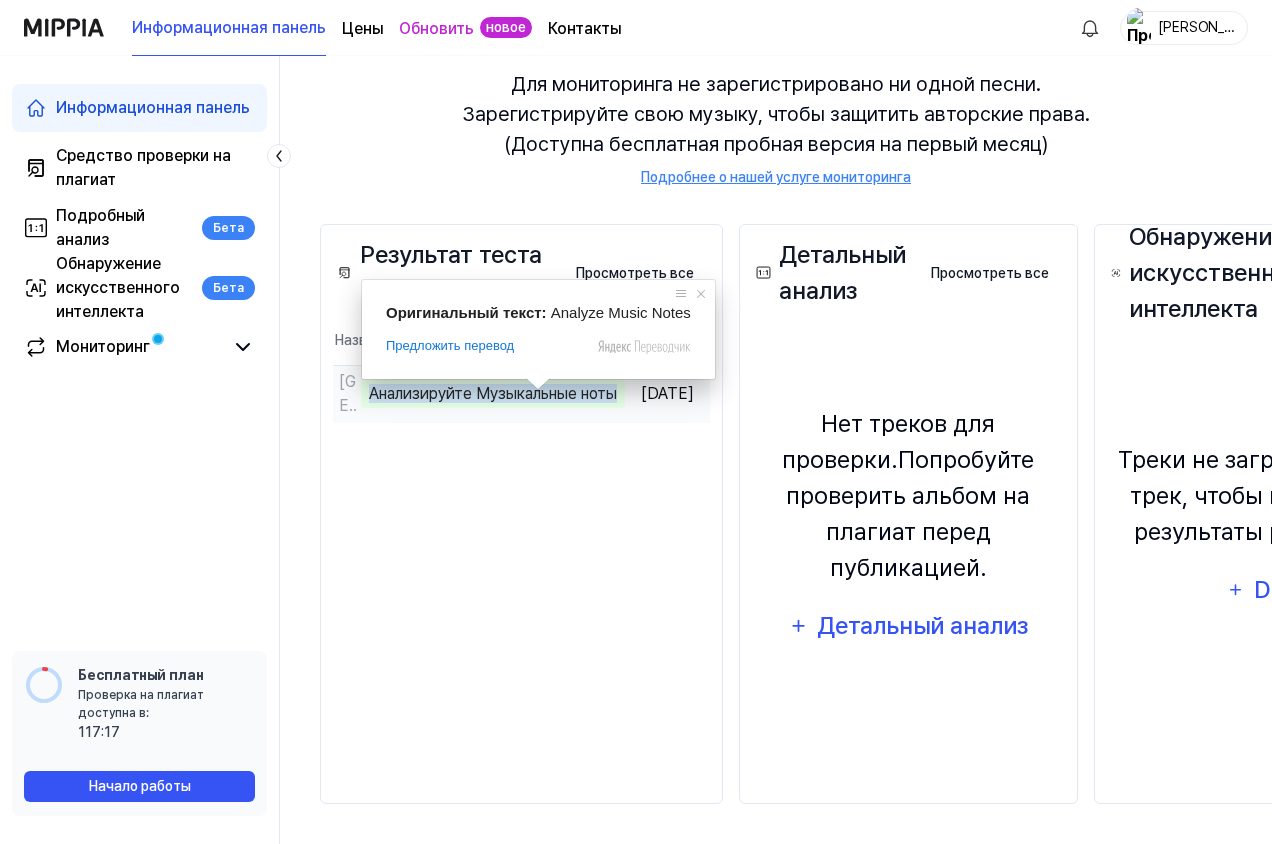 click on "Анализируйте Музыкальные ноты" at bounding box center (493, 393) 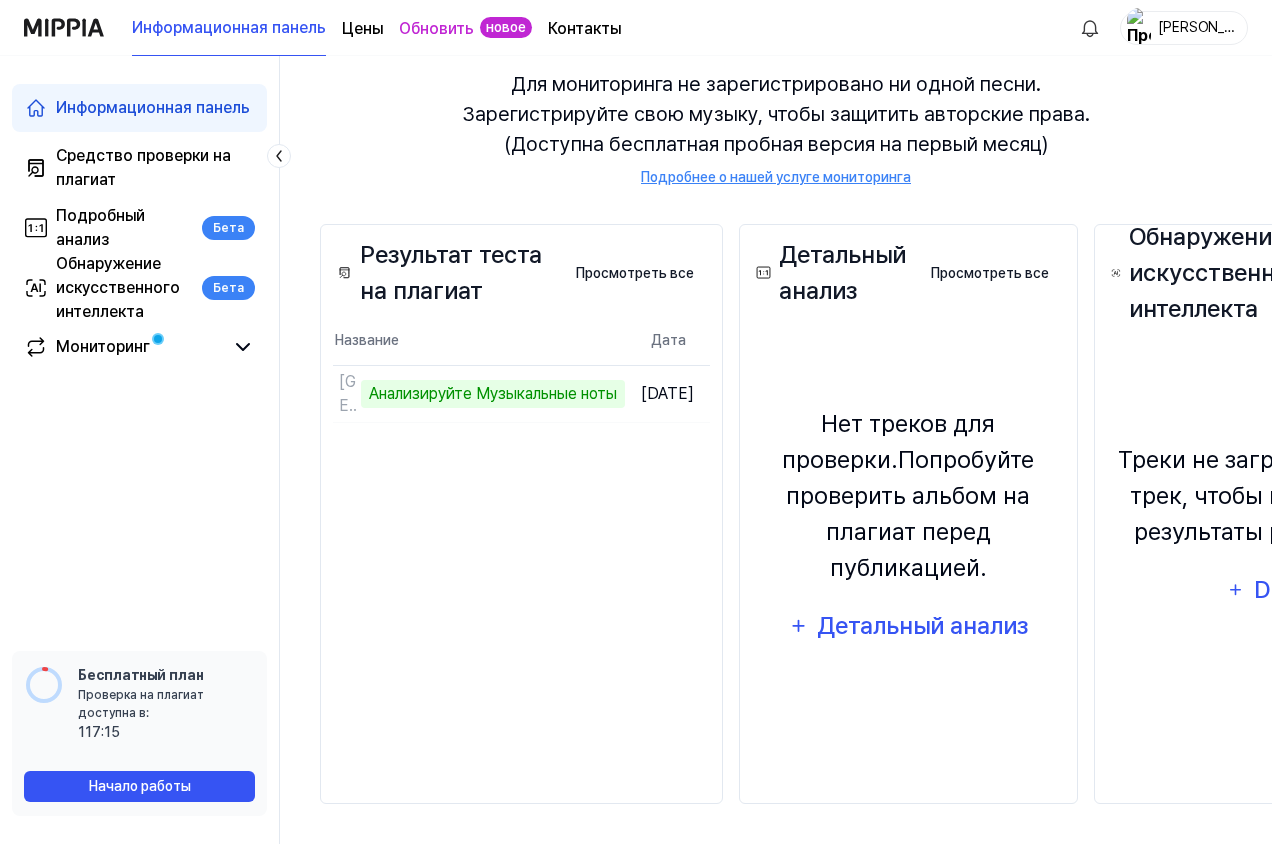 click on "Название" at bounding box center [367, 340] 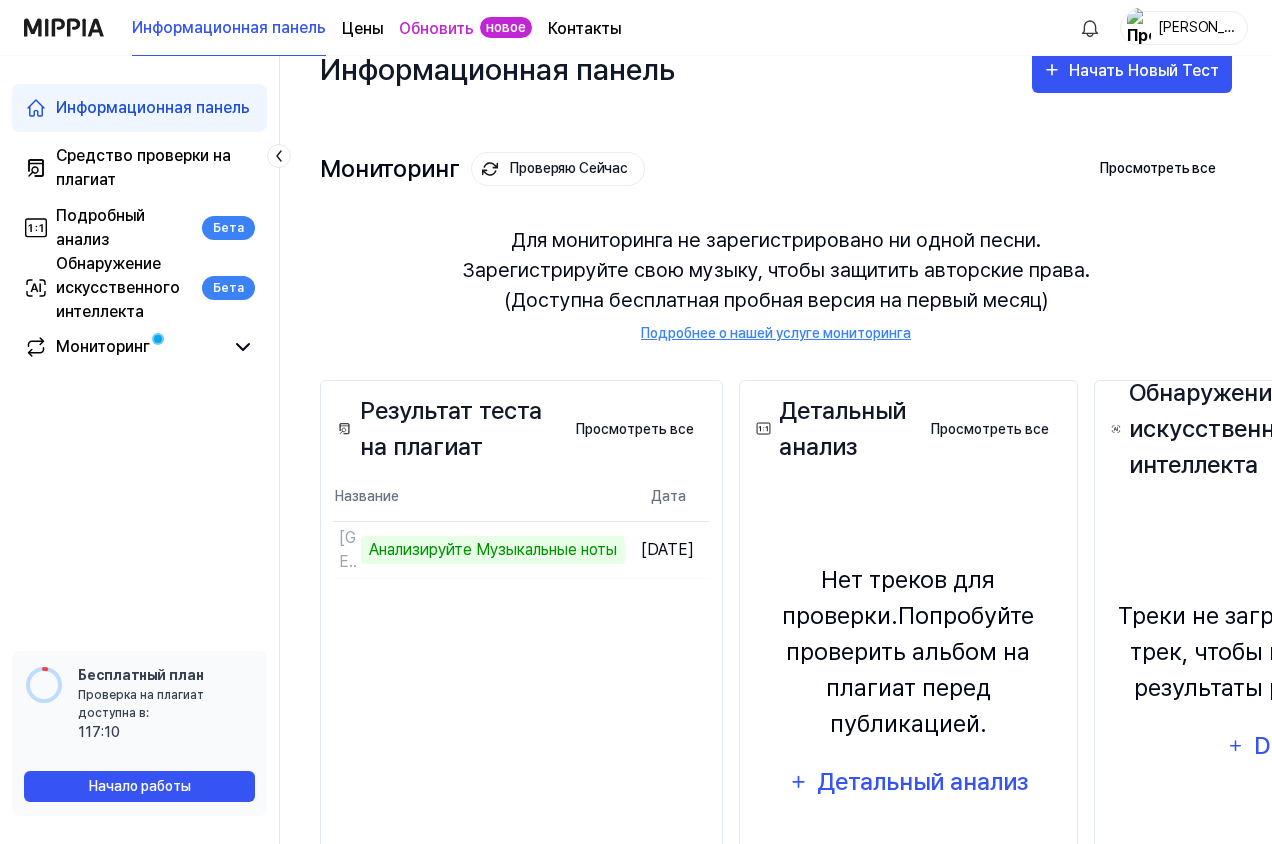 scroll, scrollTop: 0, scrollLeft: 0, axis: both 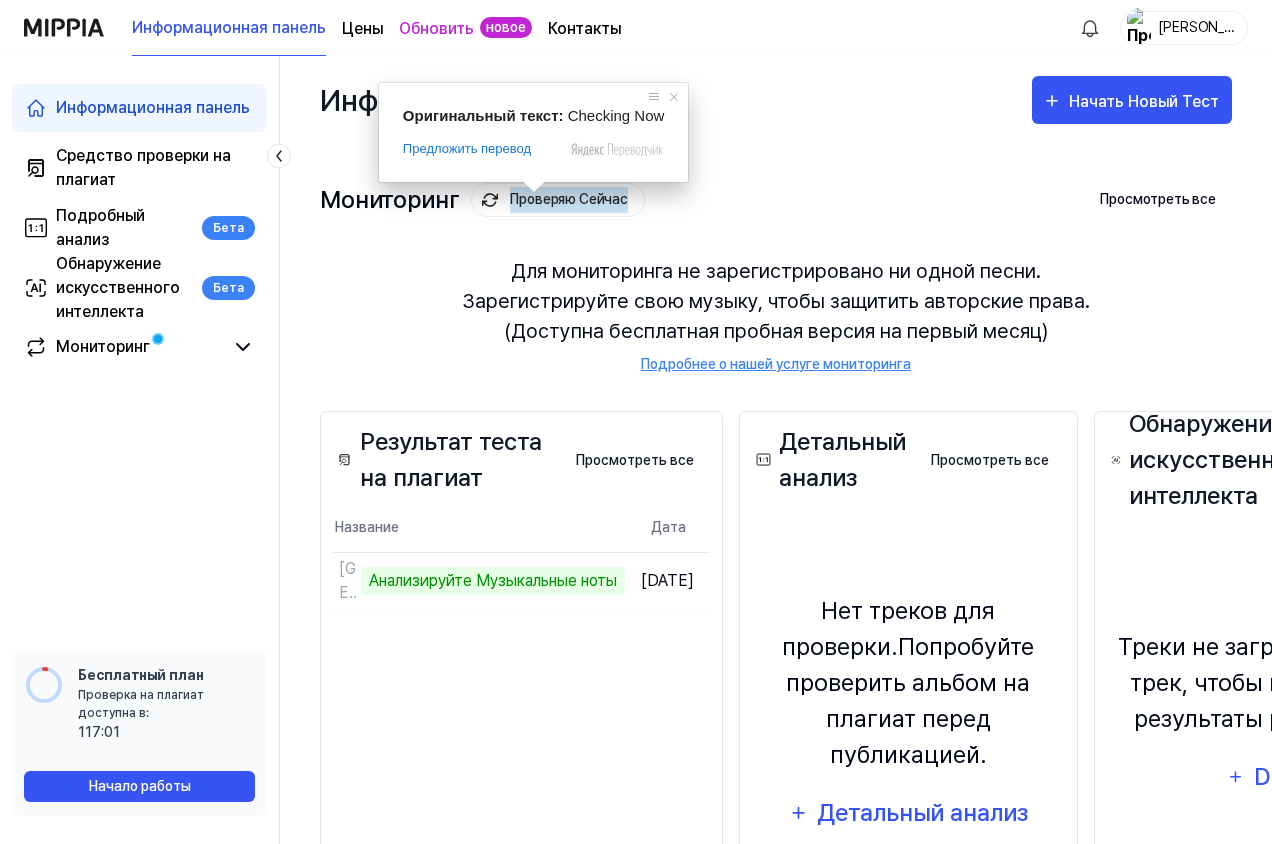 click on "Результат теста на плагиат Просмотреть все Plagiarism Test Result Название Дата Тюменской области 80 лет Анализируйте Музыкальные ноты Открыть 9 июля 2025 г. Просмотреть все" at bounding box center (521, 701) 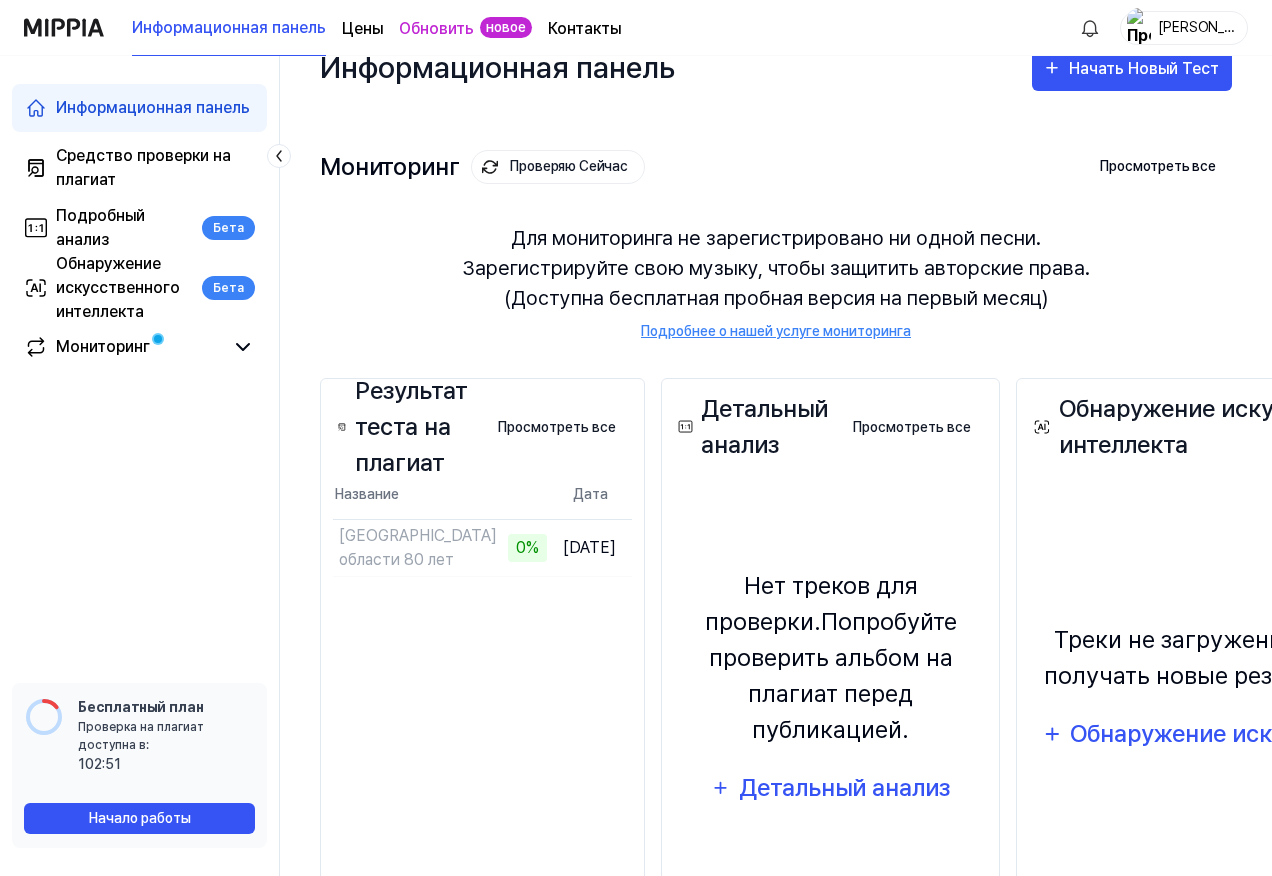 scroll, scrollTop: 0, scrollLeft: 0, axis: both 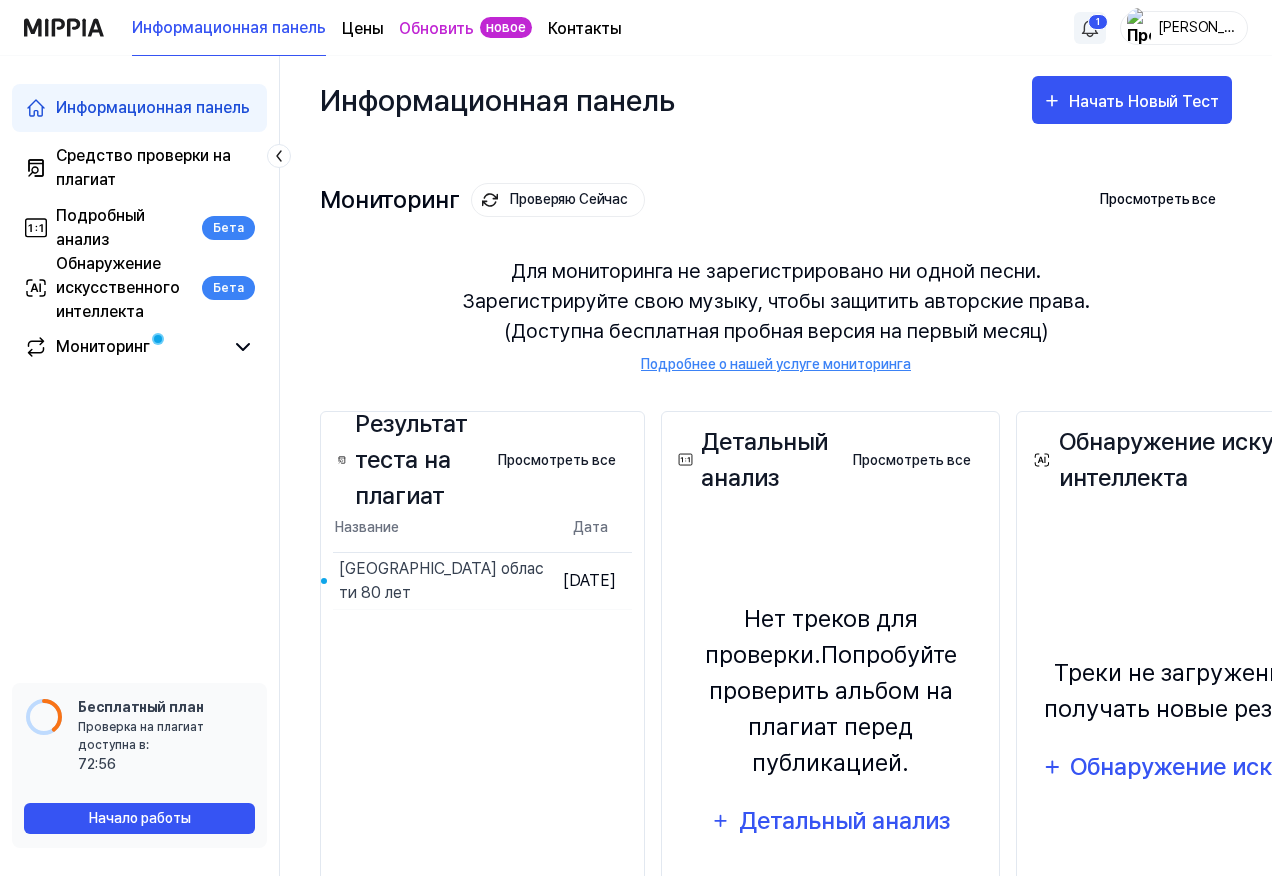 click on "Информационная панель Цены Обновить новое Контакты 1 Алекс 1212 Информационная панель Средство проверки на плагиат Подробный анализ Бета Обнаружение искусственного интеллекта Бета Мониторинг 📋  Обратная связь Как вы справились с проверкой на плагиат?  Мы будем рады услышать ваш  отзыв Бесплатный план Проверка на плагиат доступна в:  available in:      72:56 Начало работы Информационная панель Начать Новый Тест Мониторинг Проверяю Сейчас Просмотреть все Monitoring Для мониторинга не зарегистрировано ни одной песни.  Подробнее о нашей услуге мониторинга Plagiarism Test Result" at bounding box center [636, 438] 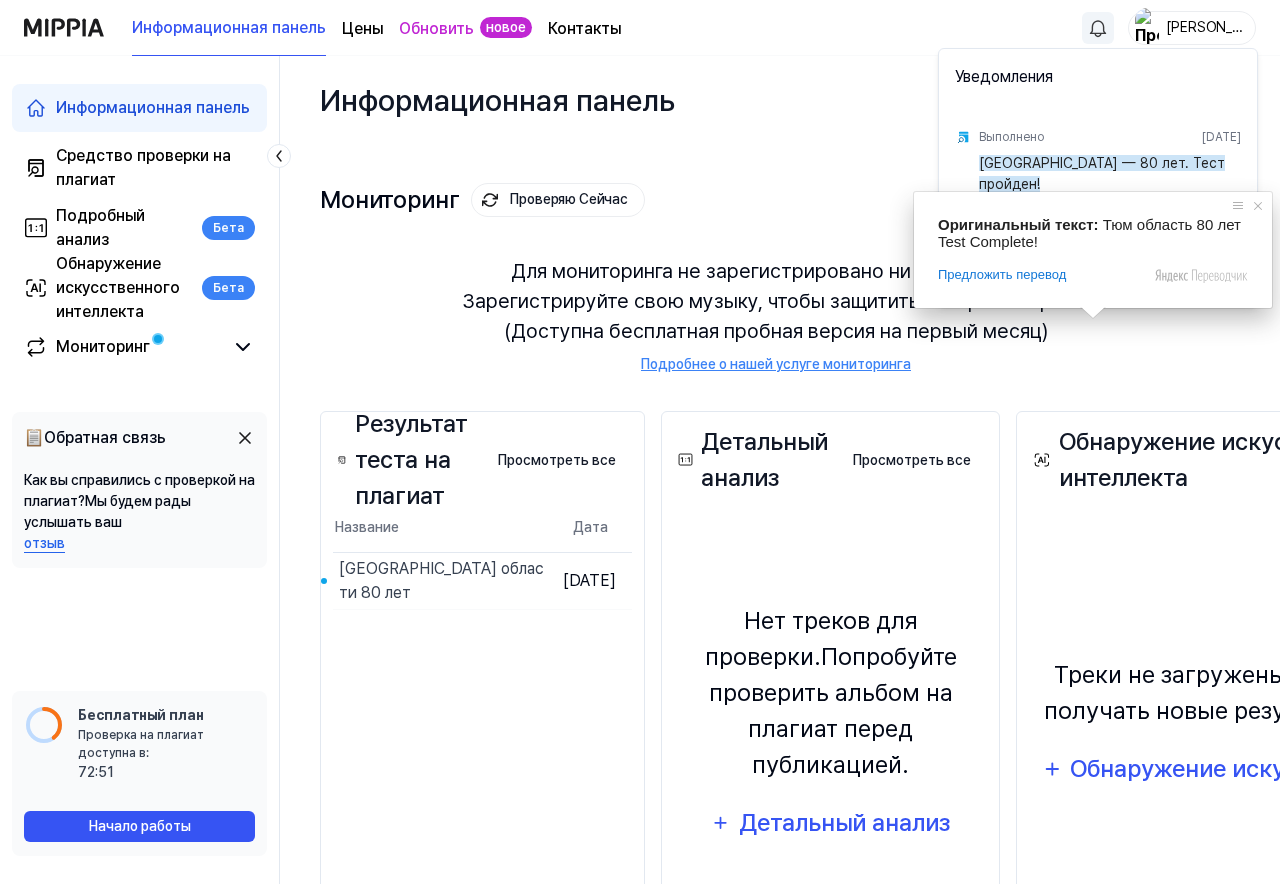 click on "Тюменской области — 80 лет. Тест пройден!" at bounding box center [1102, 173] 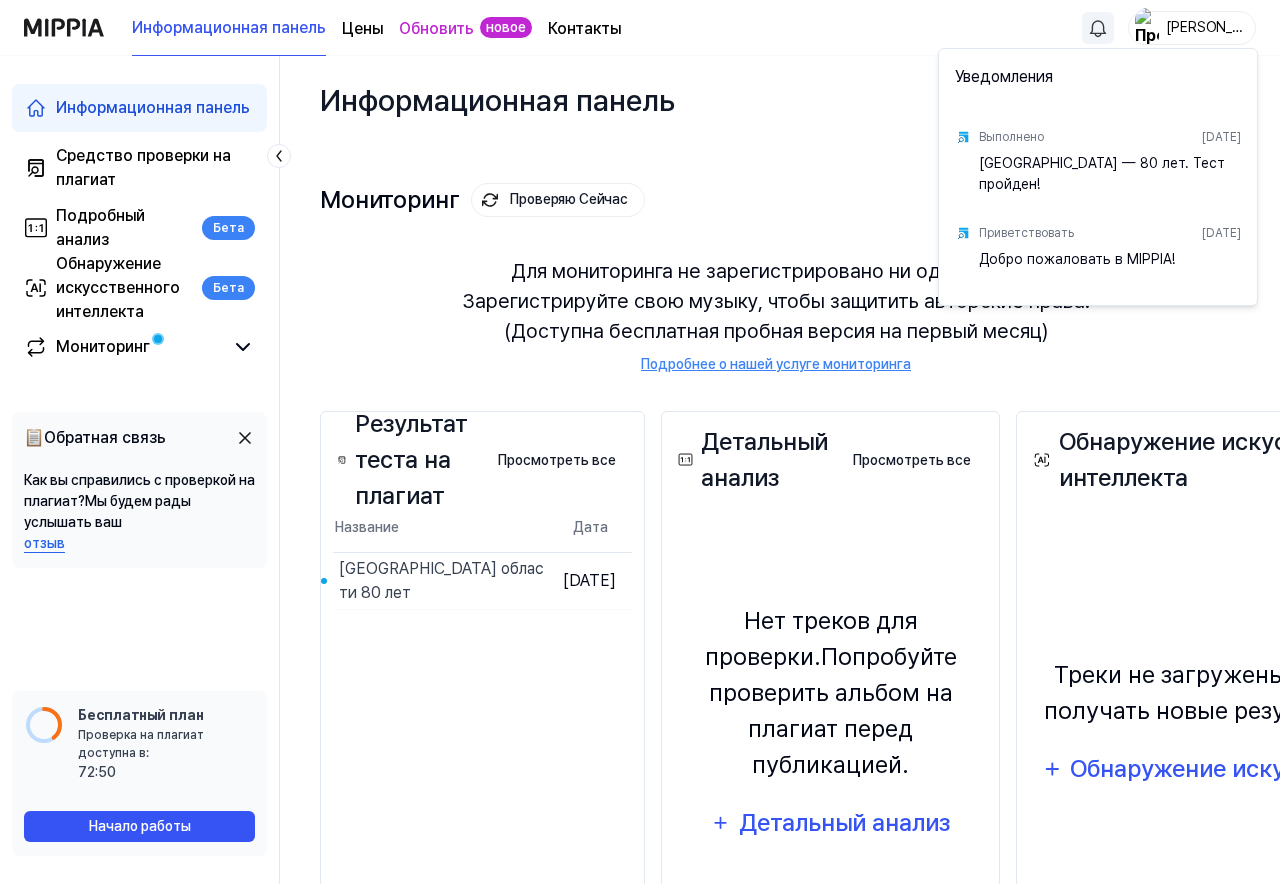 click on "Тюменской области — 80 лет. Тест пройден!" at bounding box center (1102, 173) 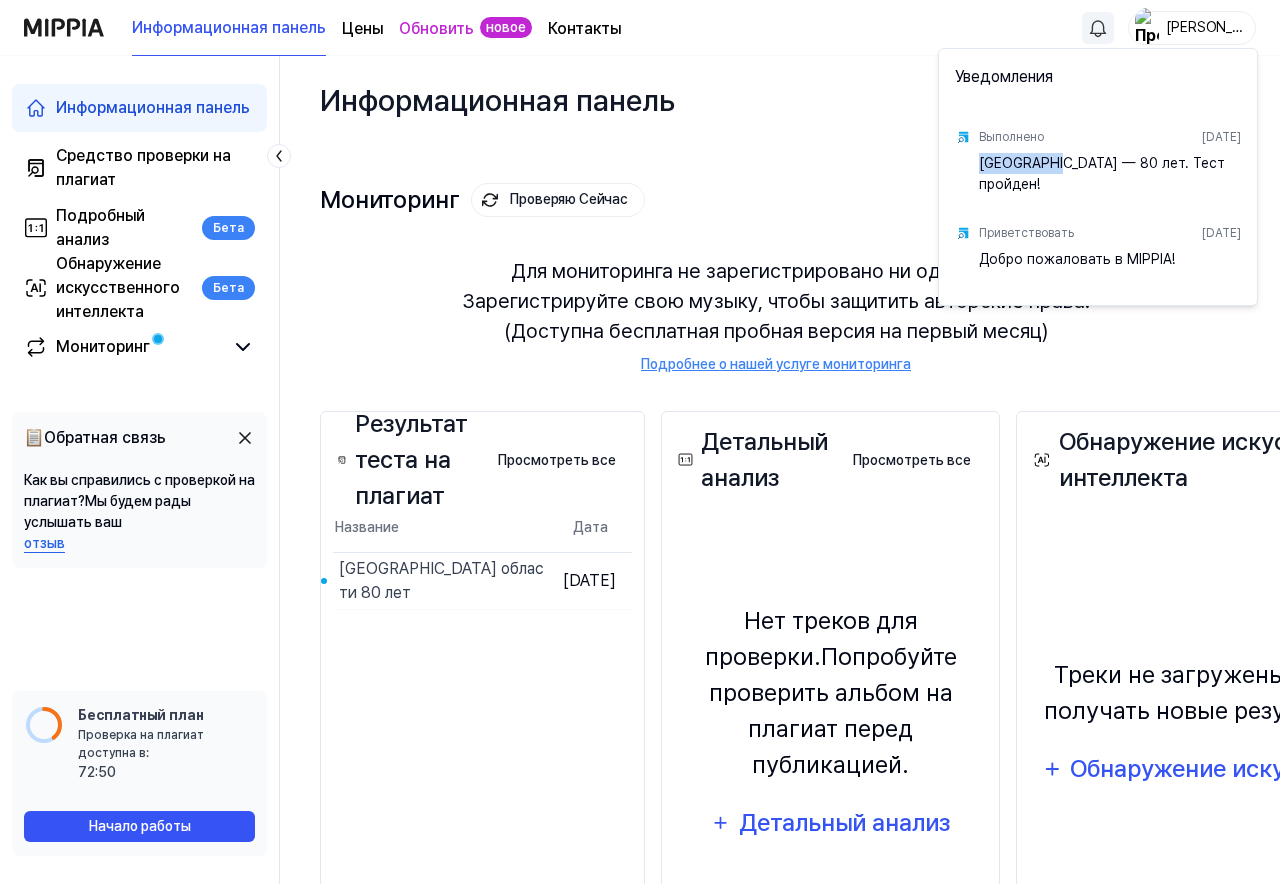 click on "Тюменской области — 80 лет. Тест пройден!" at bounding box center (1102, 173) 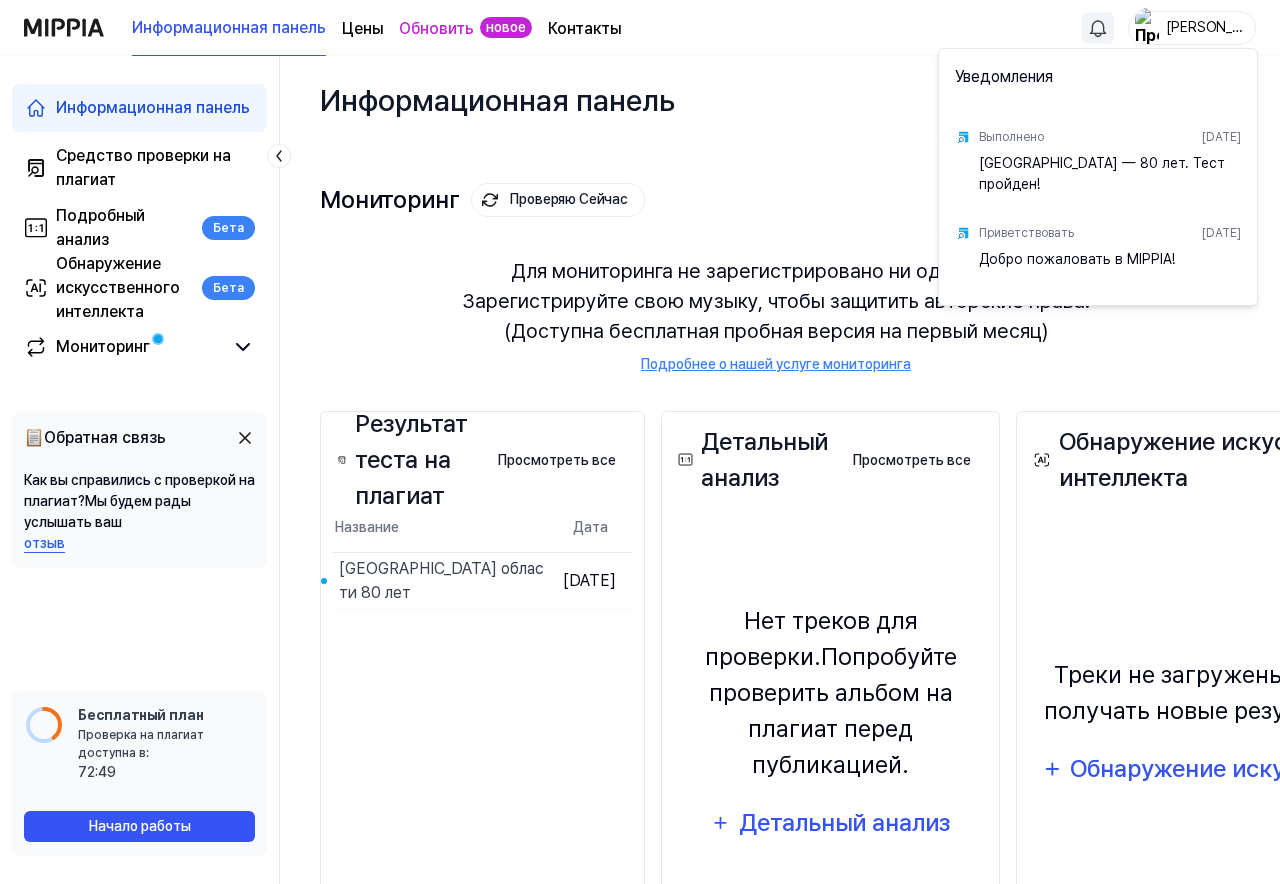 click on "Тюменской области — 80 лет. Тест пройден!" at bounding box center (1110, 173) 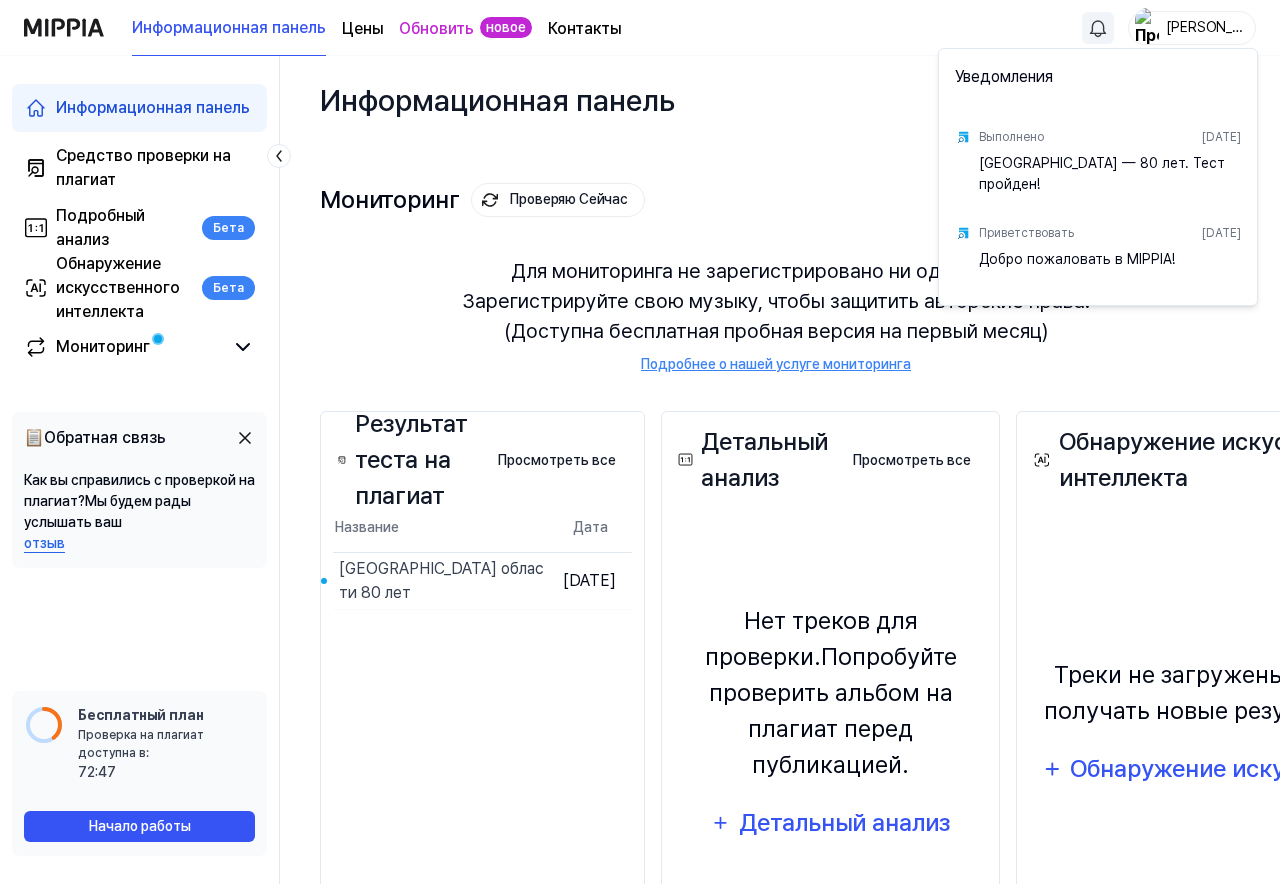 click on "Информационная панель Цены Обновить новое Контакты Алекс 1212 Информационная панель Средство проверки на плагиат Подробный анализ Бета Обнаружение искусственного интеллекта Бета Мониторинг 📋  Обратная связь Как вы справились с проверкой на плагиат?  Мы будем рады услышать ваш  отзыв Бесплатный план Проверка на плагиат доступна в:  available in:      72:47 Начало работы Информационная панель Начать Новый Тест Мониторинг Проверяю Сейчас Просмотреть все Monitoring Для мониторинга не зарегистрировано ни одной песни.  Подробнее о нашей услуге мониторинга Plagiarism Test Result" at bounding box center [640, 442] 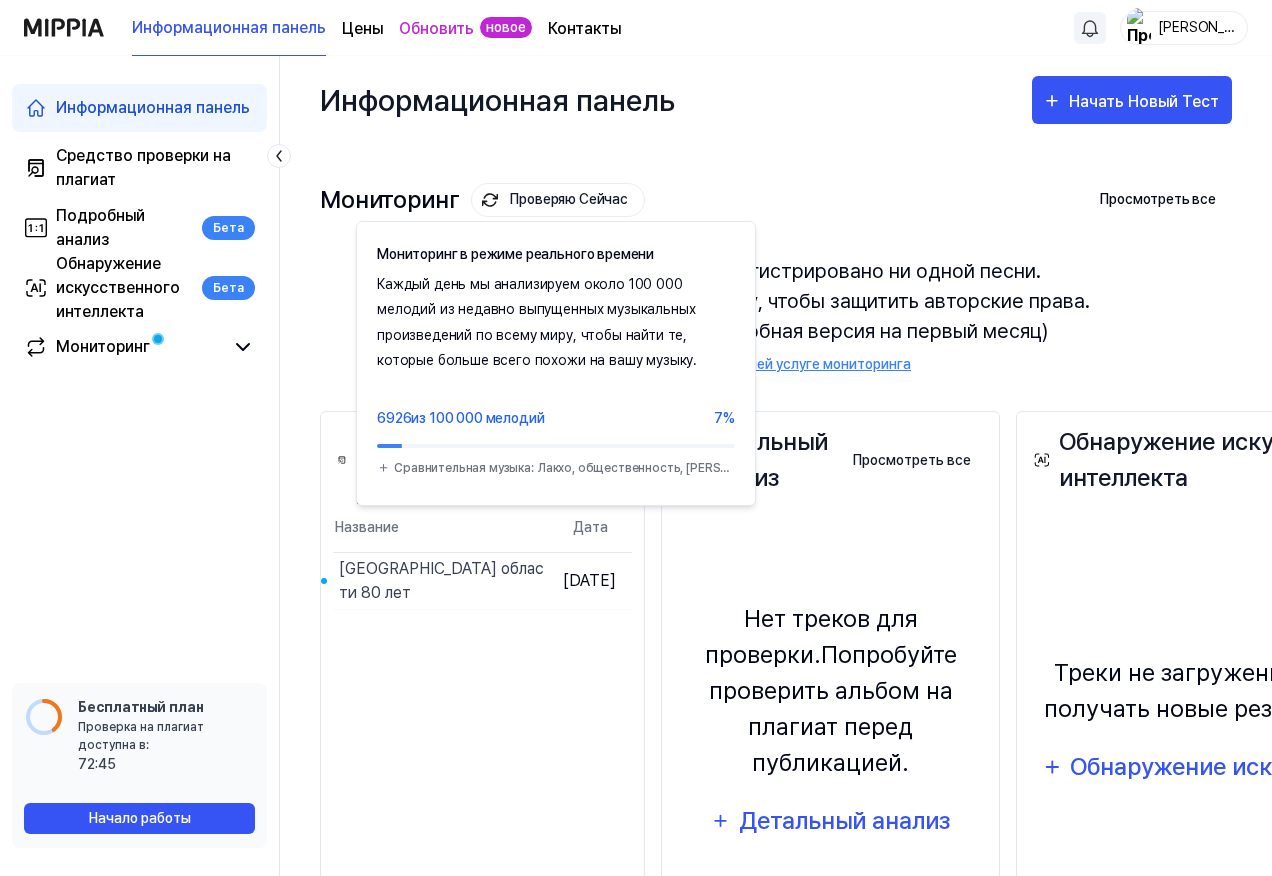 click on "Информационная панель Начать Новый Тест" at bounding box center (776, 100) 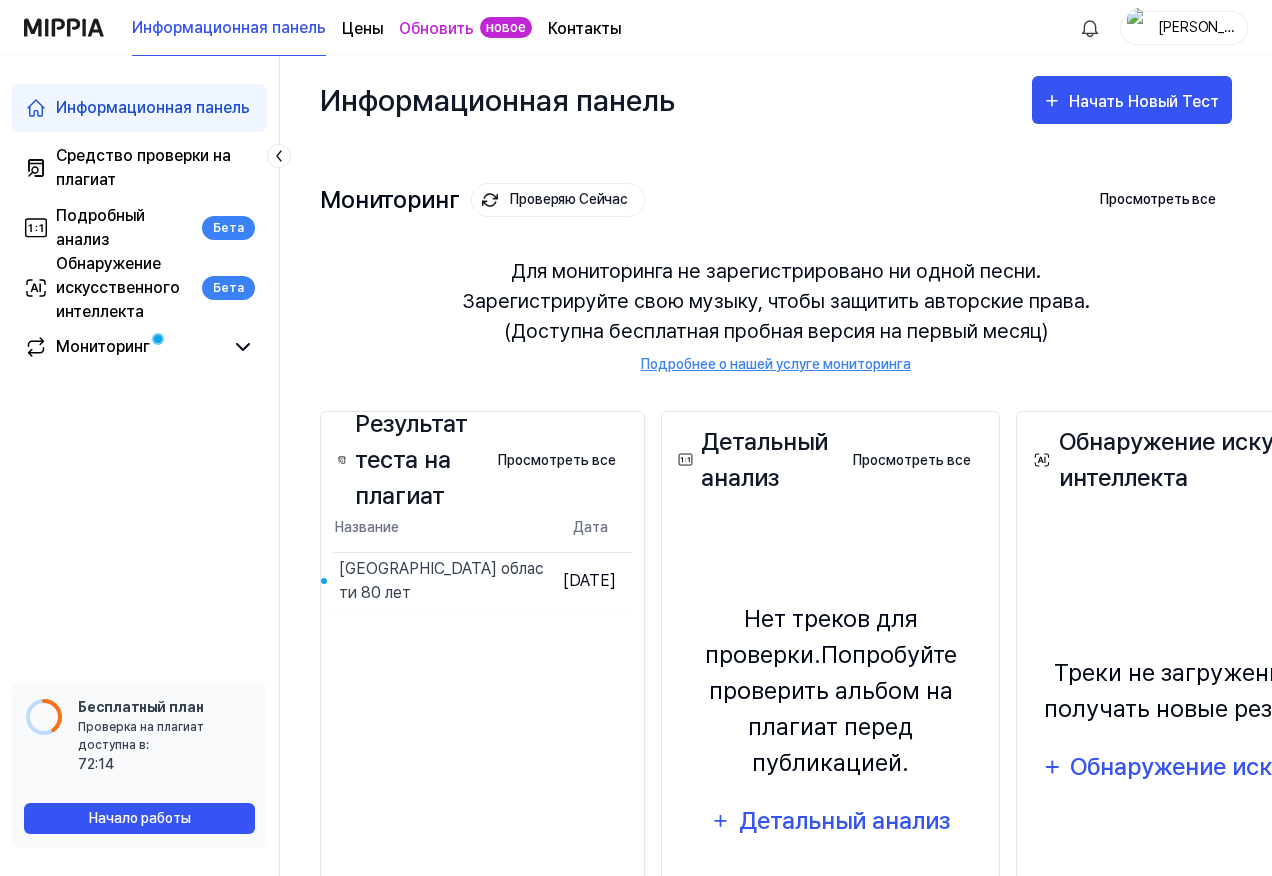 scroll, scrollTop: 175, scrollLeft: 0, axis: vertical 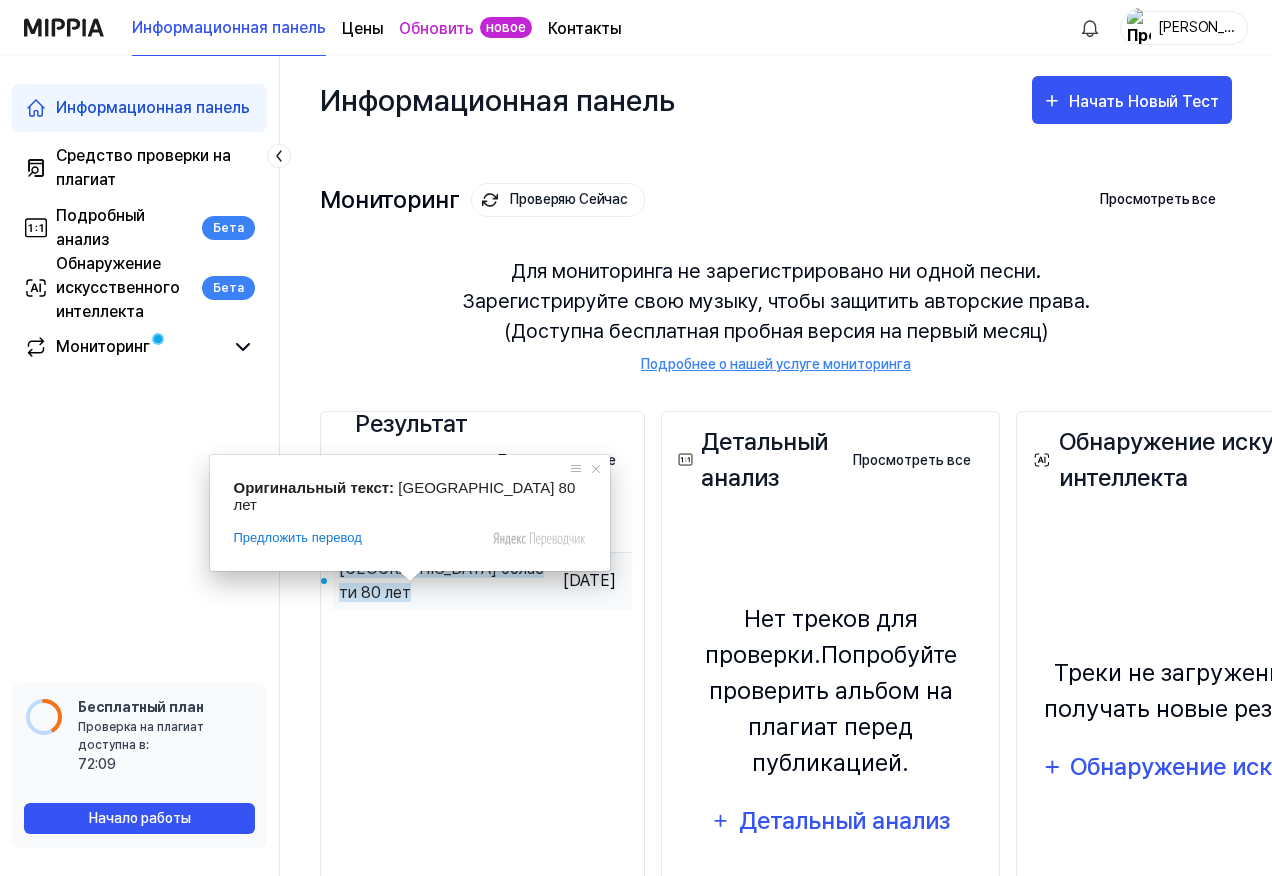 click on "[GEOGRAPHIC_DATA] области 80 лет" at bounding box center (441, 580) 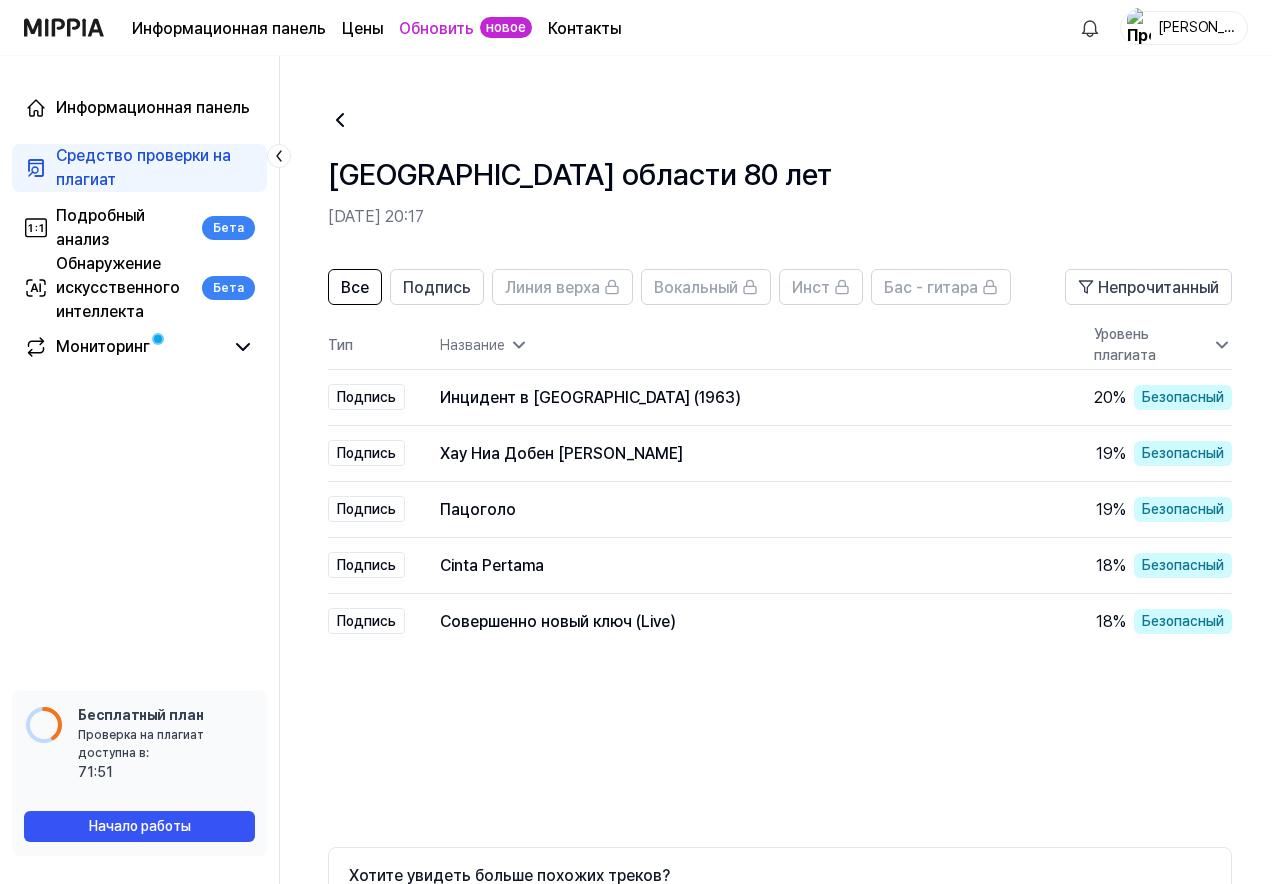 click on "Все Подпись Линия верха Вокальный Инст Бас - гитара Непрочитанный All Signature Vocal Inst Topline Bass Тип Название Уровень плагиата High Rate Unread Подпись Инцидент в Корал-Гарденс (1963) Открыть 20 % Безопасный   Подпись Хау Ниа Добен [PERSON_NAME] Открыть 19 % Безопасный   Подпись Пацоголо Открыть 19 % Безопасный   Подпись Cinta Pertama Открыть 18 % Безопасный   Подпись Совершенно новый ключ (Live) Открыть 18 % Безопасный   Хотите увидеть больше похожих треков?  Перейдите на премиум-версию и разблокируйте все 50 совпадений. Обновление Предыдущая страница 1 2 Далее" at bounding box center (780, 645) 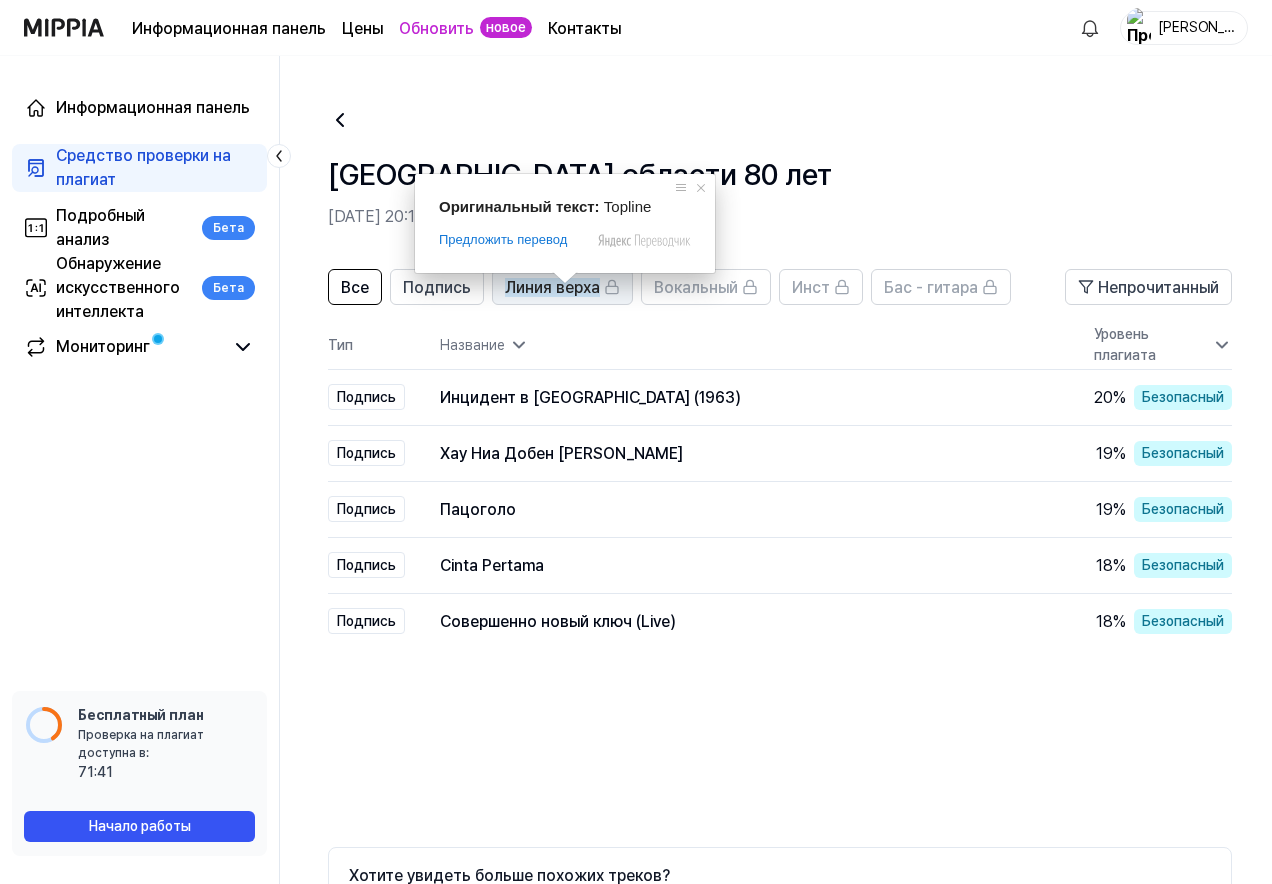click on "Линия верха" at bounding box center [552, 287] 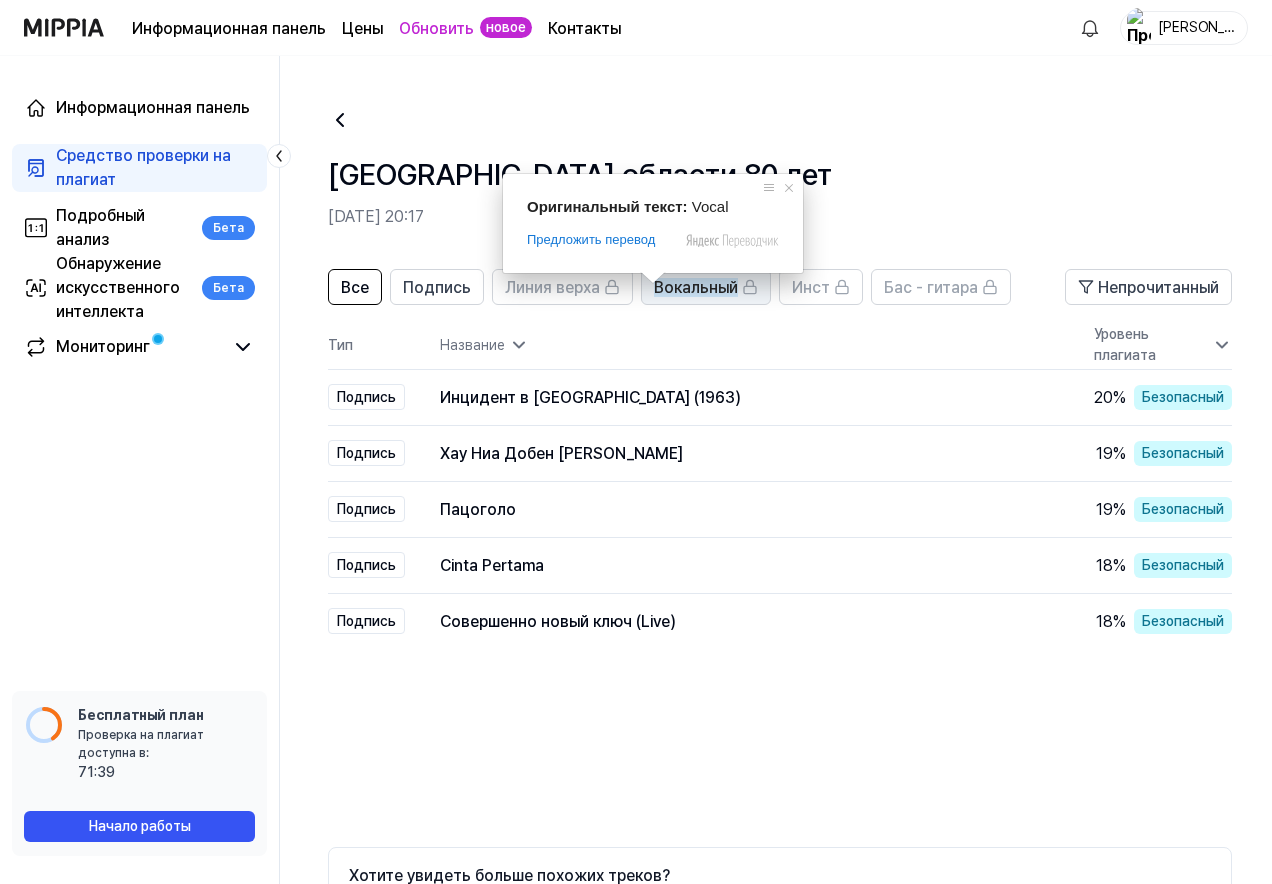 click on "Вокальный" at bounding box center [696, 287] 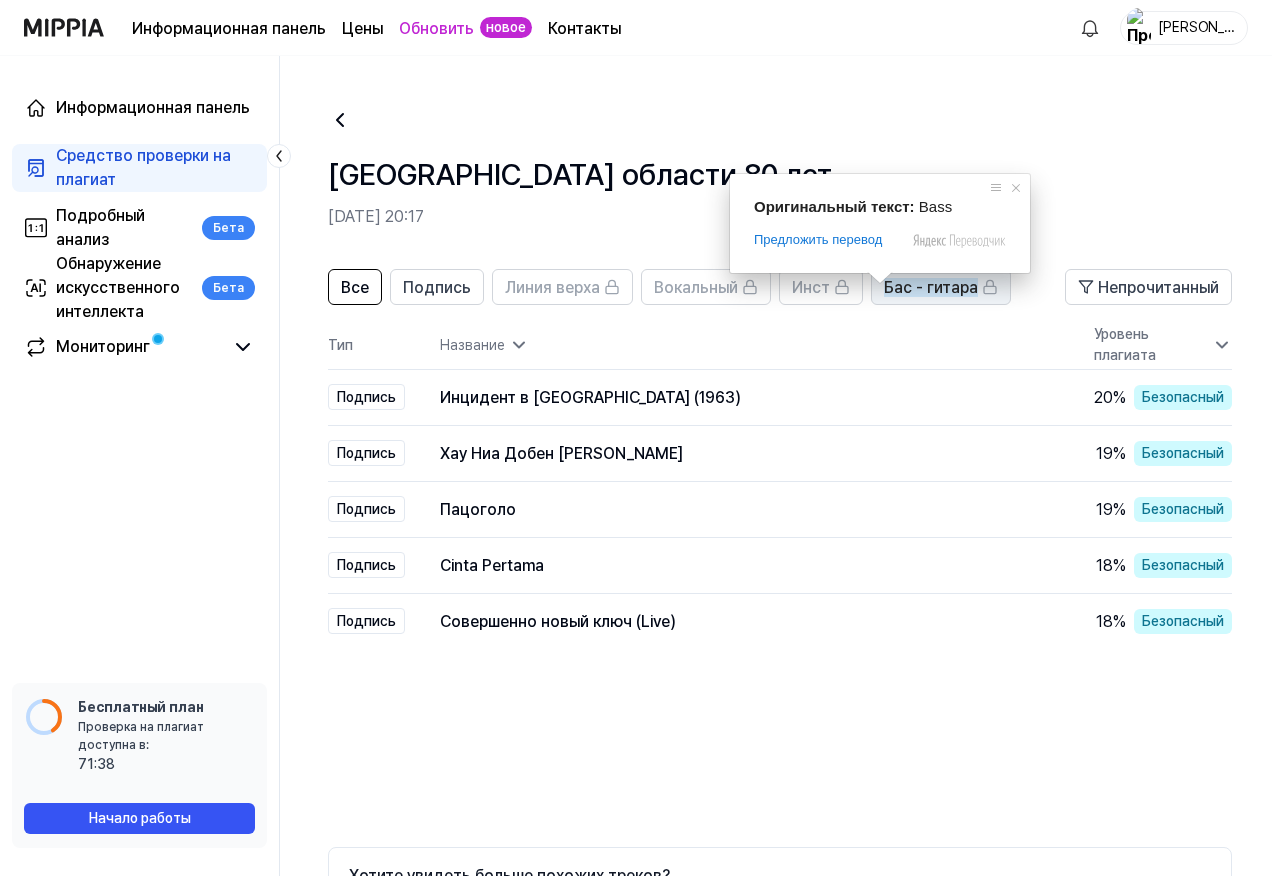 click on "Бас - гитара" at bounding box center (931, 287) 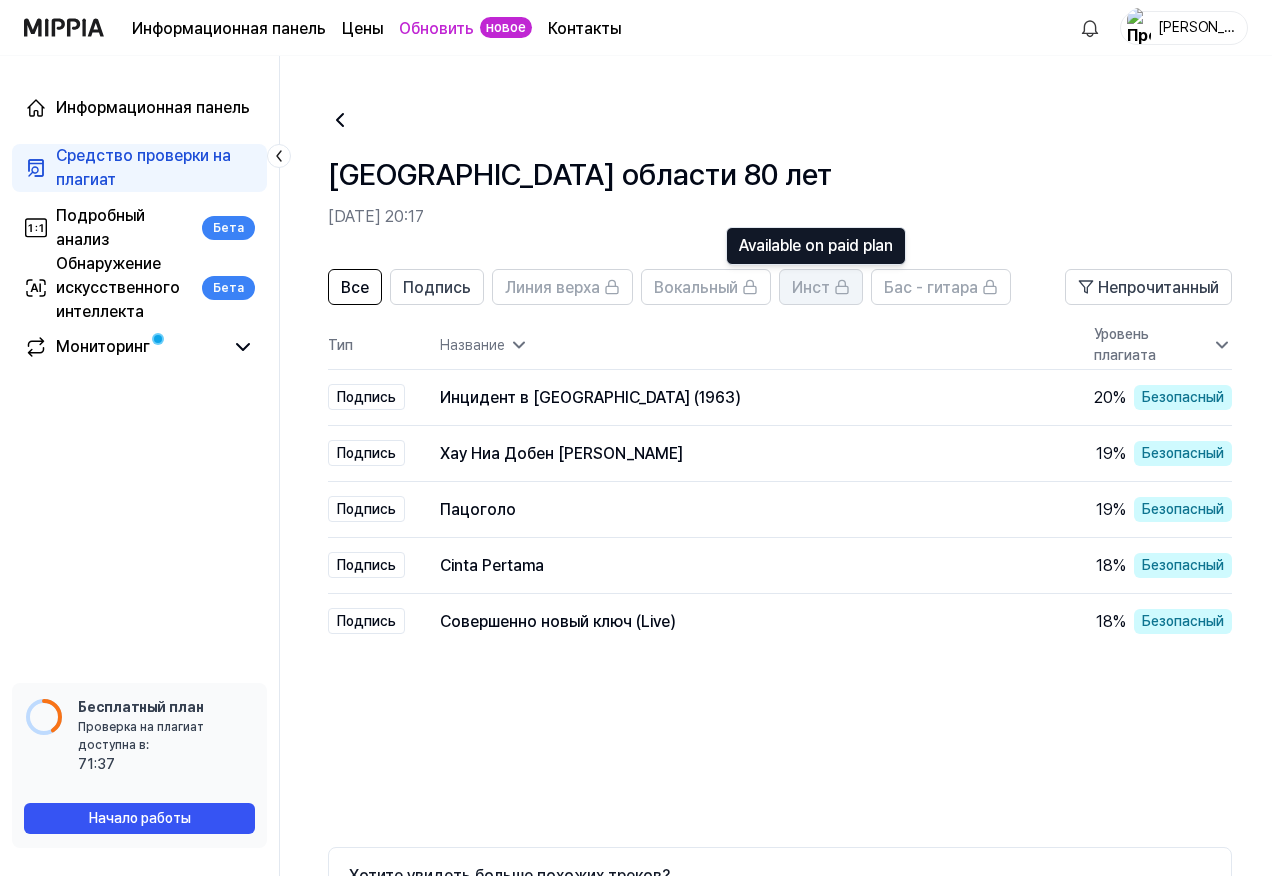 click on "Инст" at bounding box center (811, 287) 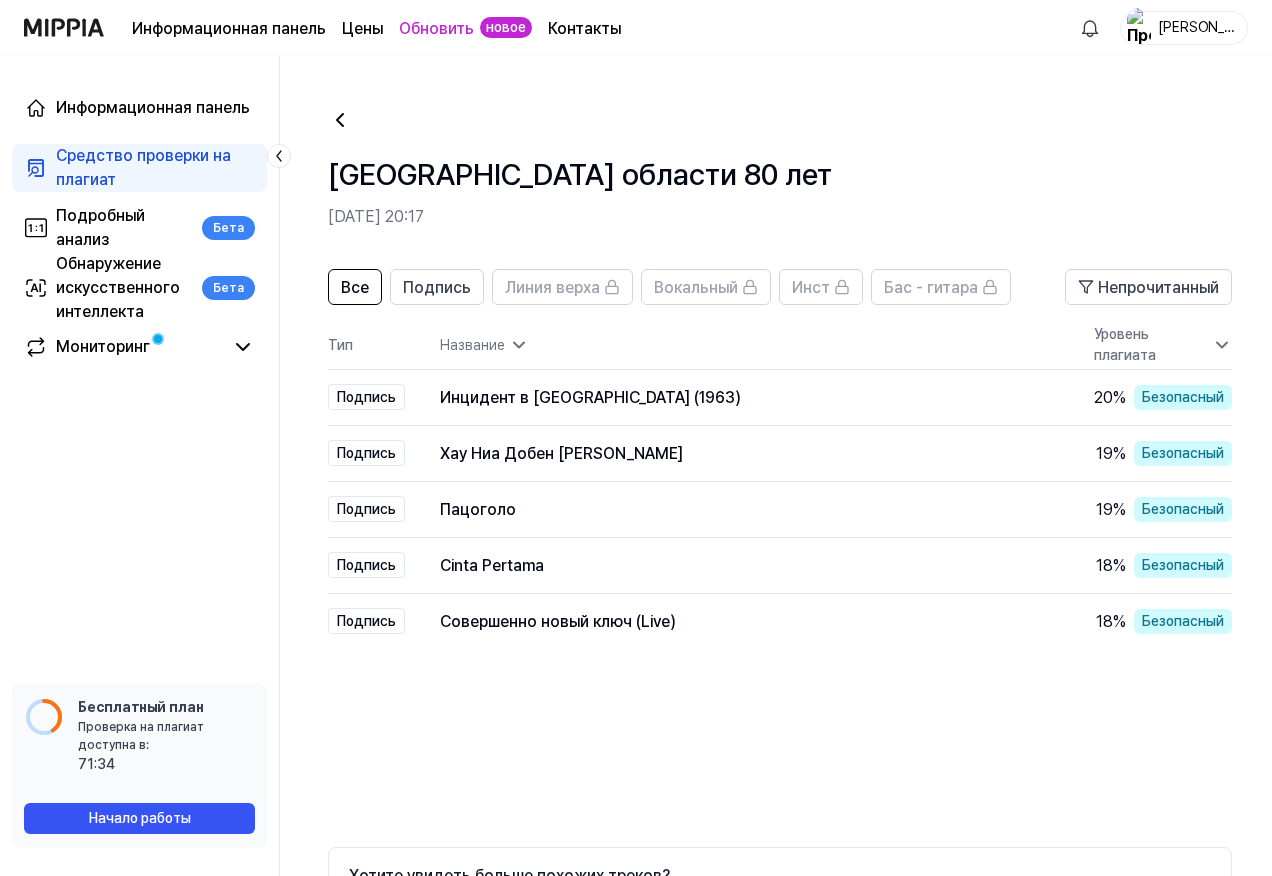 click on "Все Подпись Линия верха Вокальный Инст Бас - гитара Непрочитанный All Signature Vocal Inst Topline Bass Тип Название Уровень плагиата High Rate Unread Подпись Инцидент в Корал-Гарденс (1963) Открыть 20 % Безопасный   Подпись Хау Ниа Добен [PERSON_NAME] Открыть 19 % Безопасный   Подпись Пацоголо Открыть 19 % Безопасный   Подпись Cinta Pertama Открыть 18 % Безопасный   Подпись Совершенно новый ключ (Live) Открыть 18 % Безопасный   Хотите увидеть больше похожих треков?  Перейдите на премиум-версию и разблокируйте все 50 совпадений. Обновление Предыдущая страница 1 2 Далее" at bounding box center (780, 645) 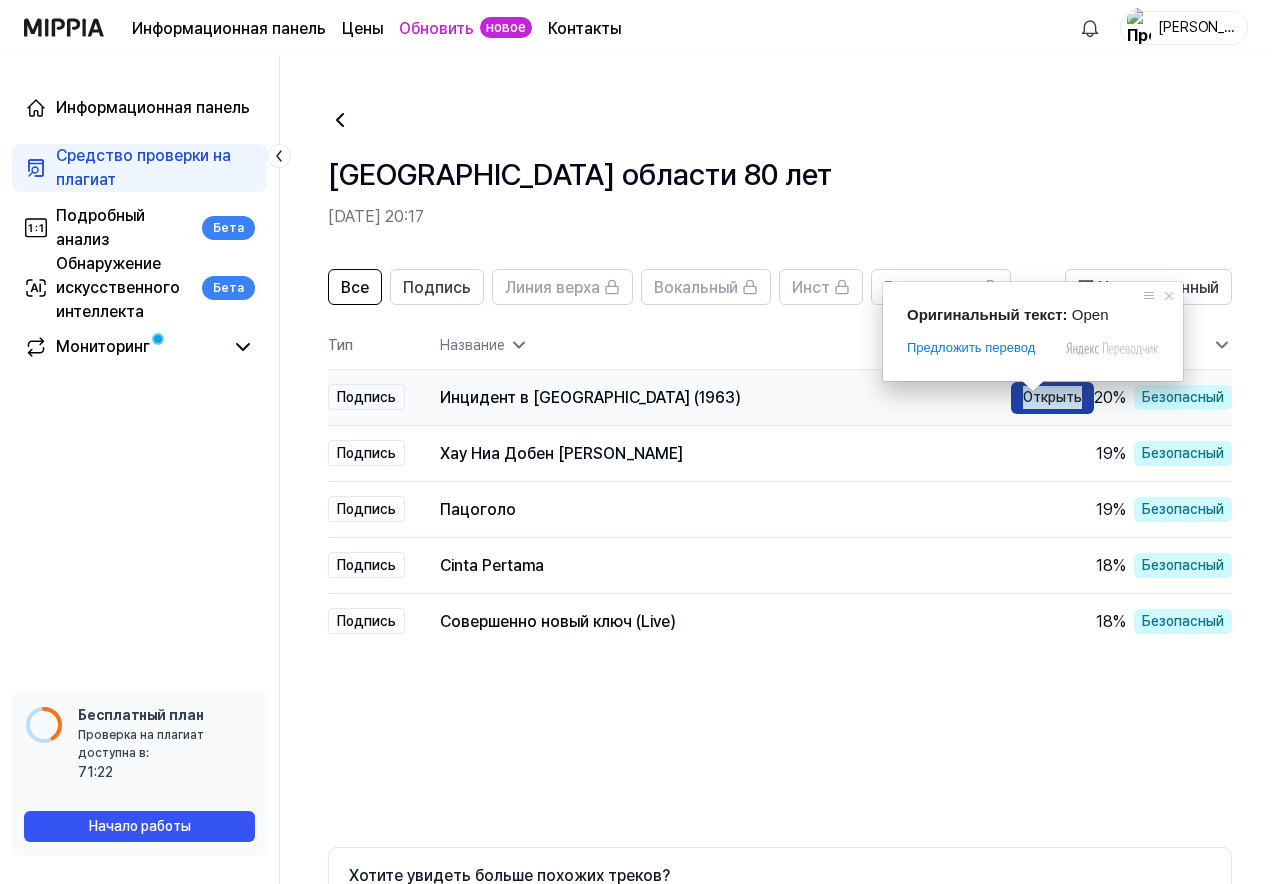 click on "Открыть" at bounding box center (1052, 397) 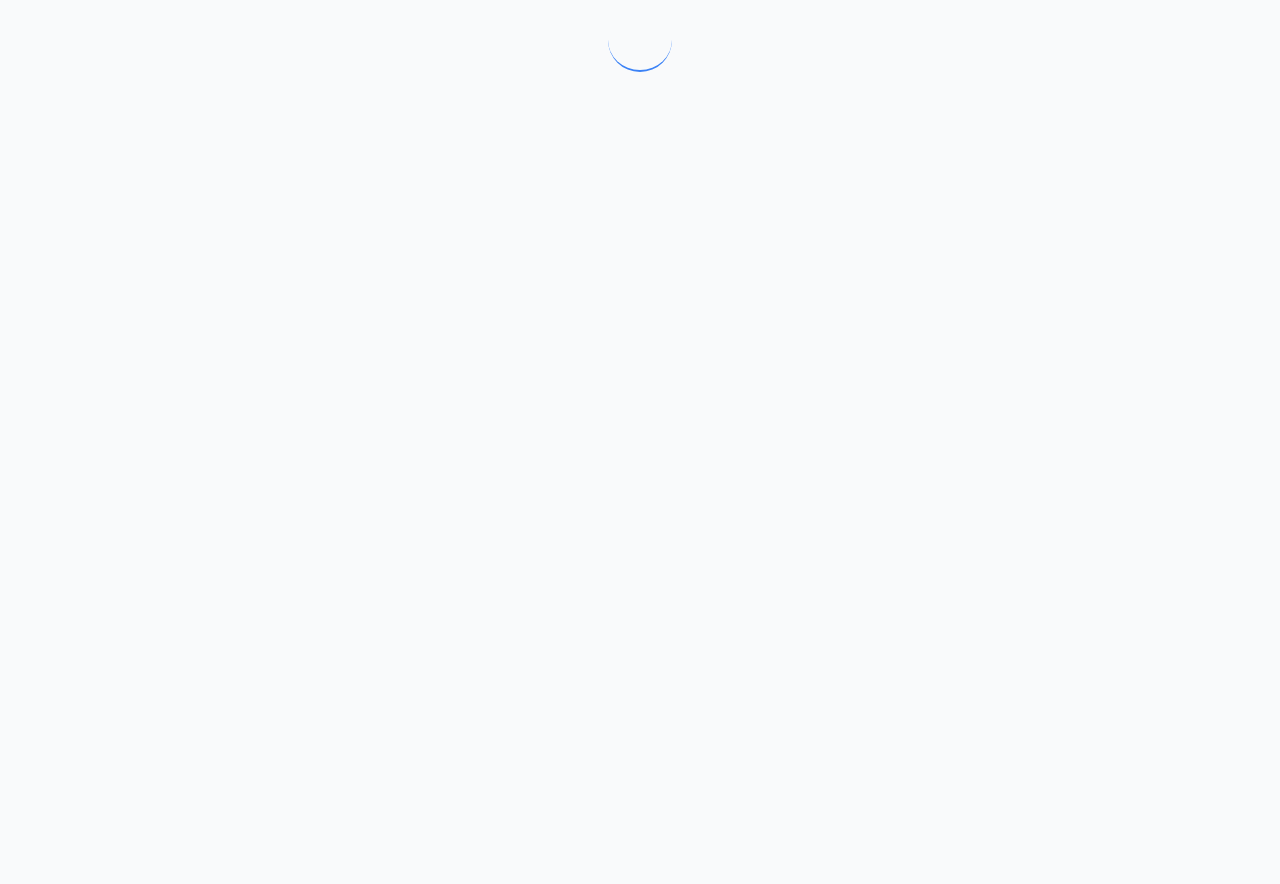 click at bounding box center (640, 442) 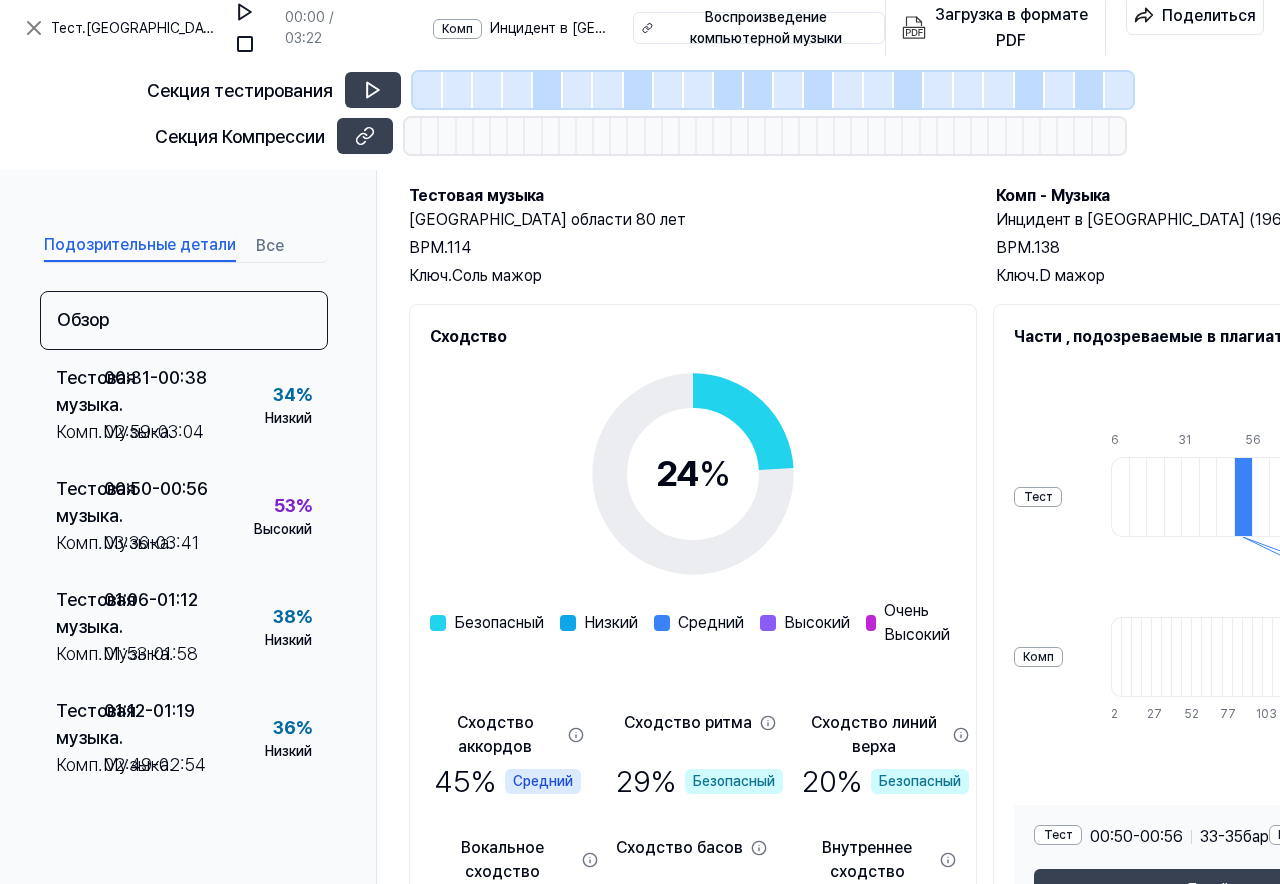 scroll, scrollTop: 252, scrollLeft: 0, axis: vertical 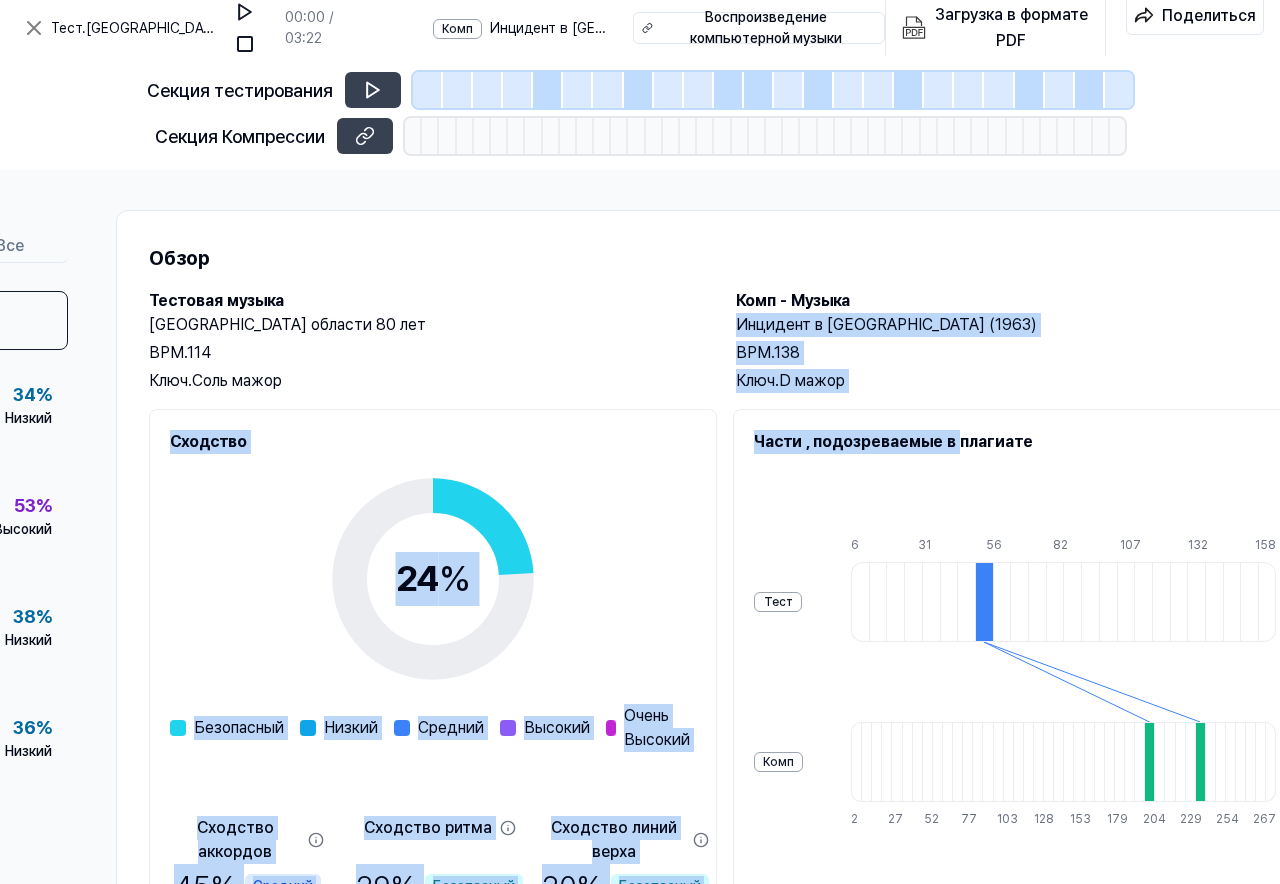 drag, startPoint x: 1213, startPoint y: 189, endPoint x: 1050, endPoint y: 317, distance: 207.25105 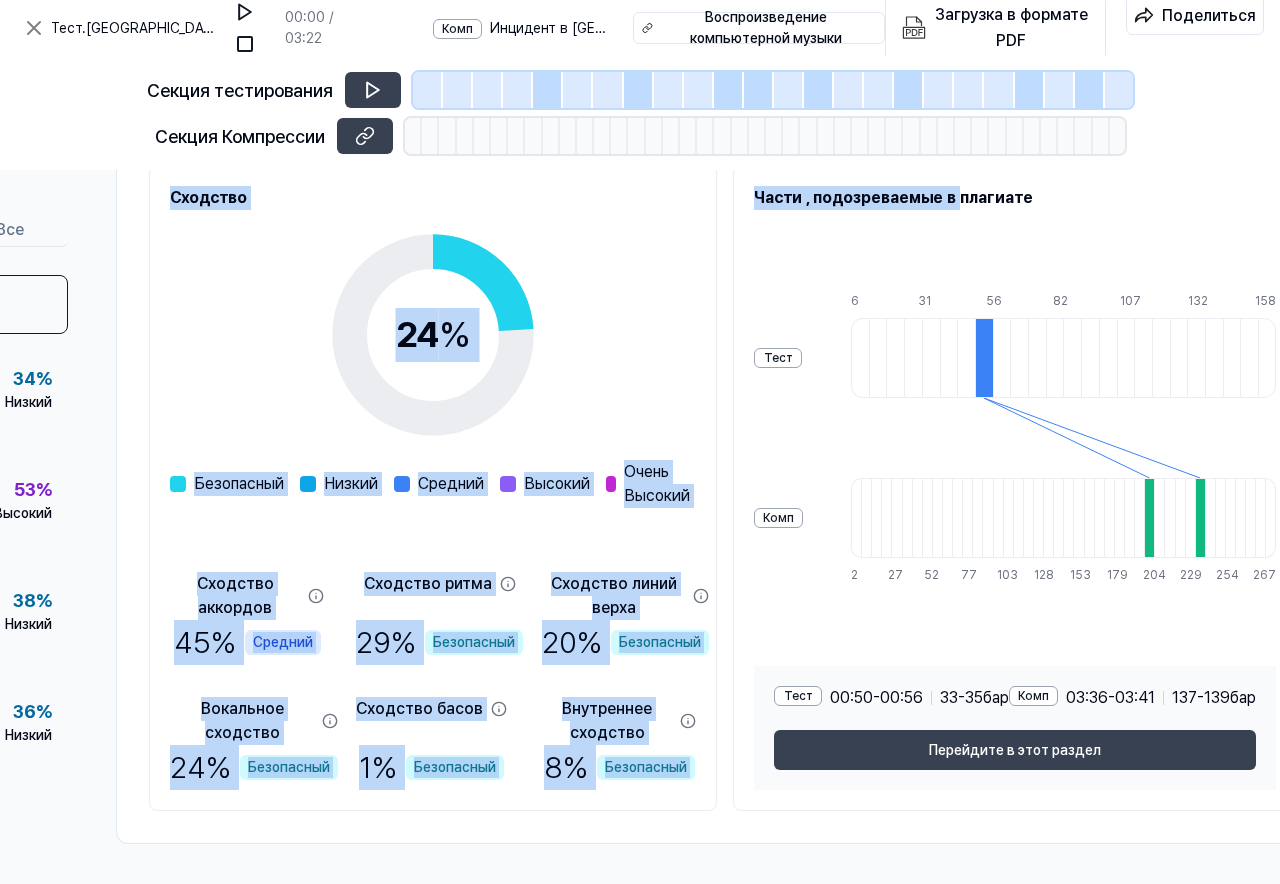 scroll, scrollTop: 0, scrollLeft: 260, axis: horizontal 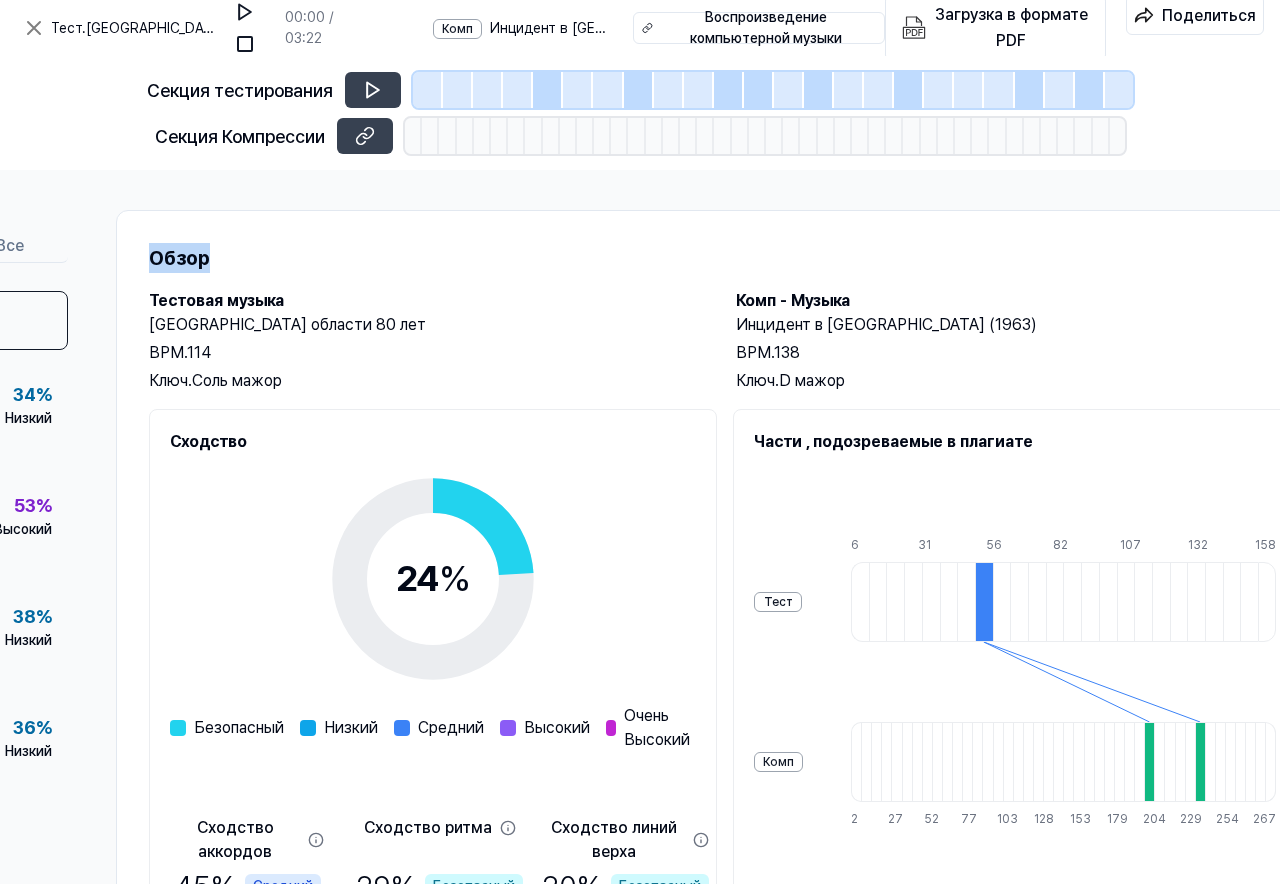 drag, startPoint x: 116, startPoint y: 231, endPoint x: 445, endPoint y: 243, distance: 329.21878 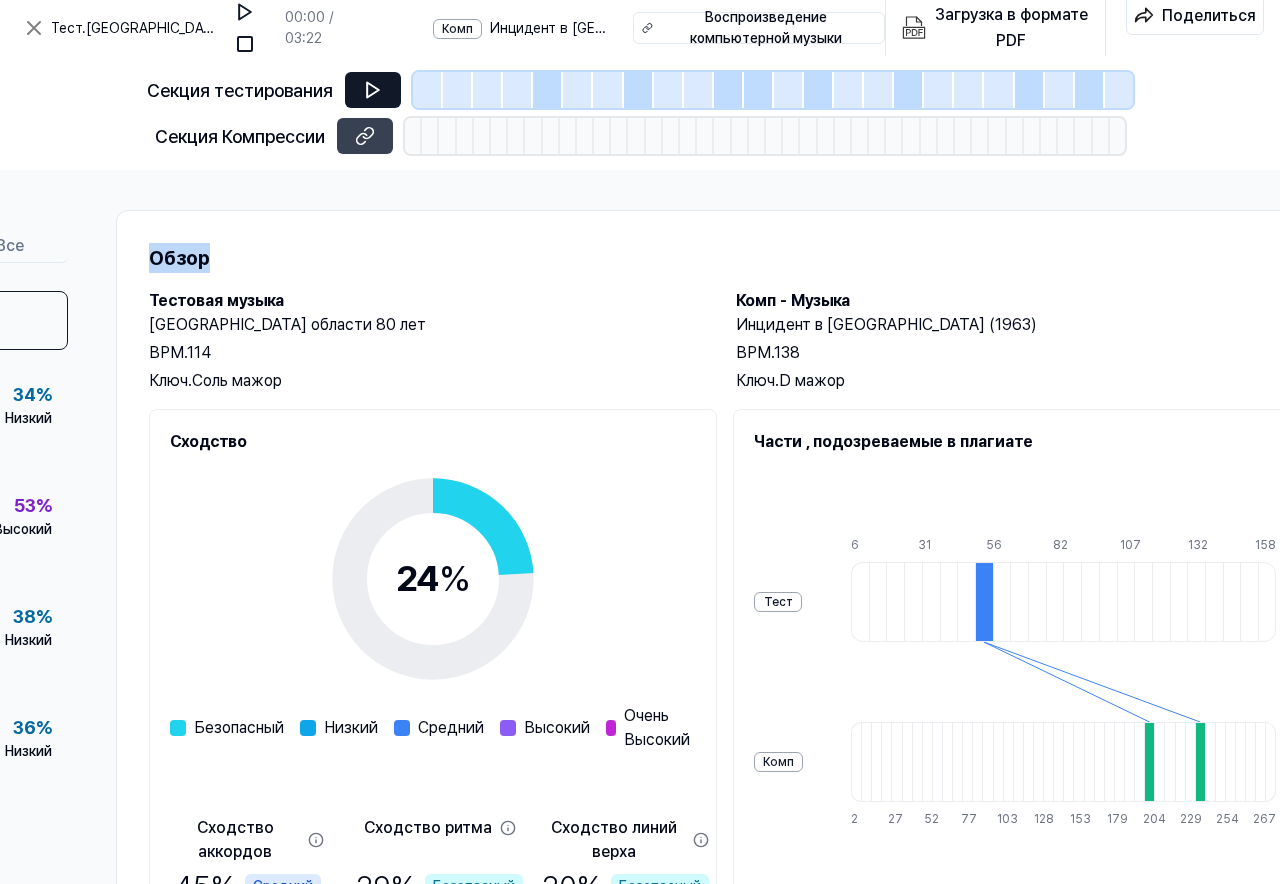 click 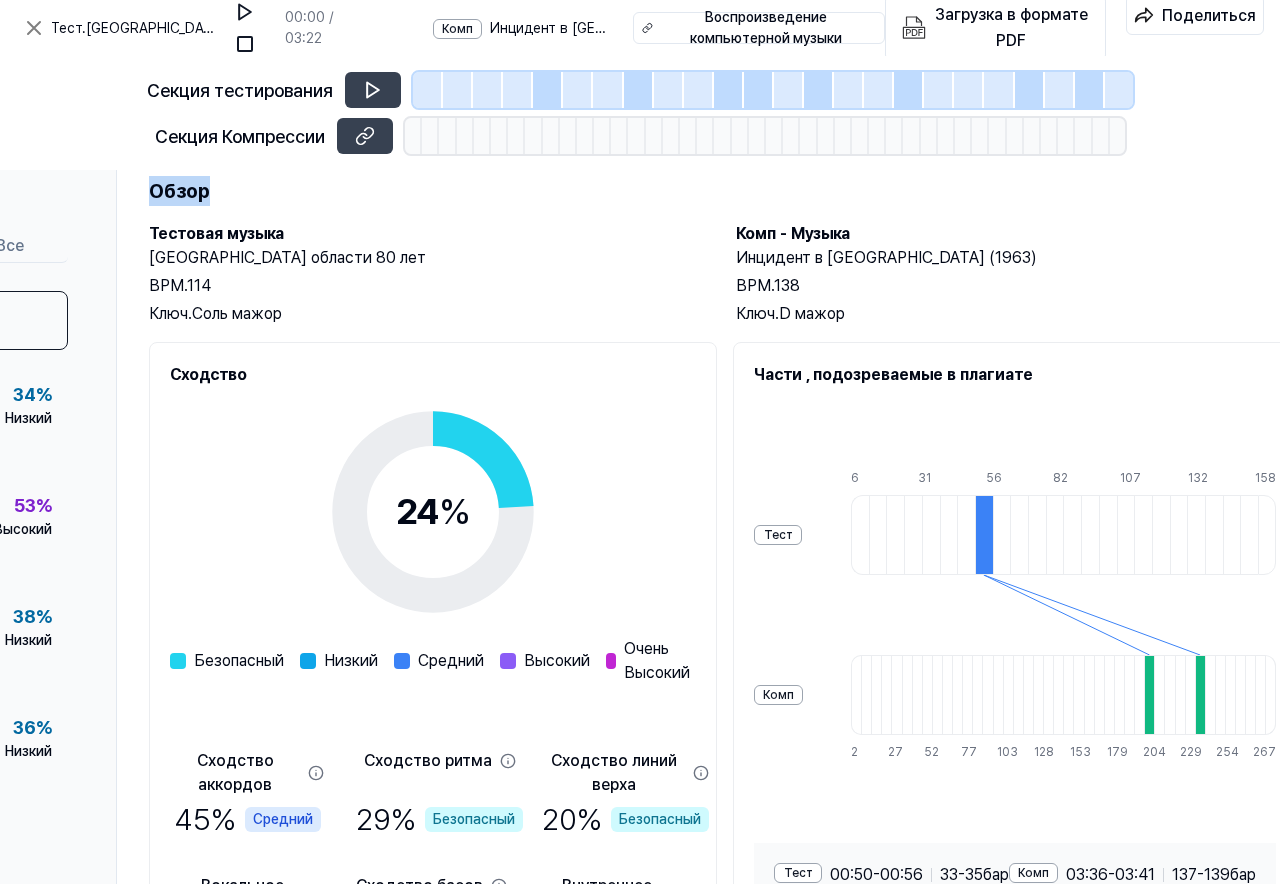scroll, scrollTop: 0, scrollLeft: 260, axis: horizontal 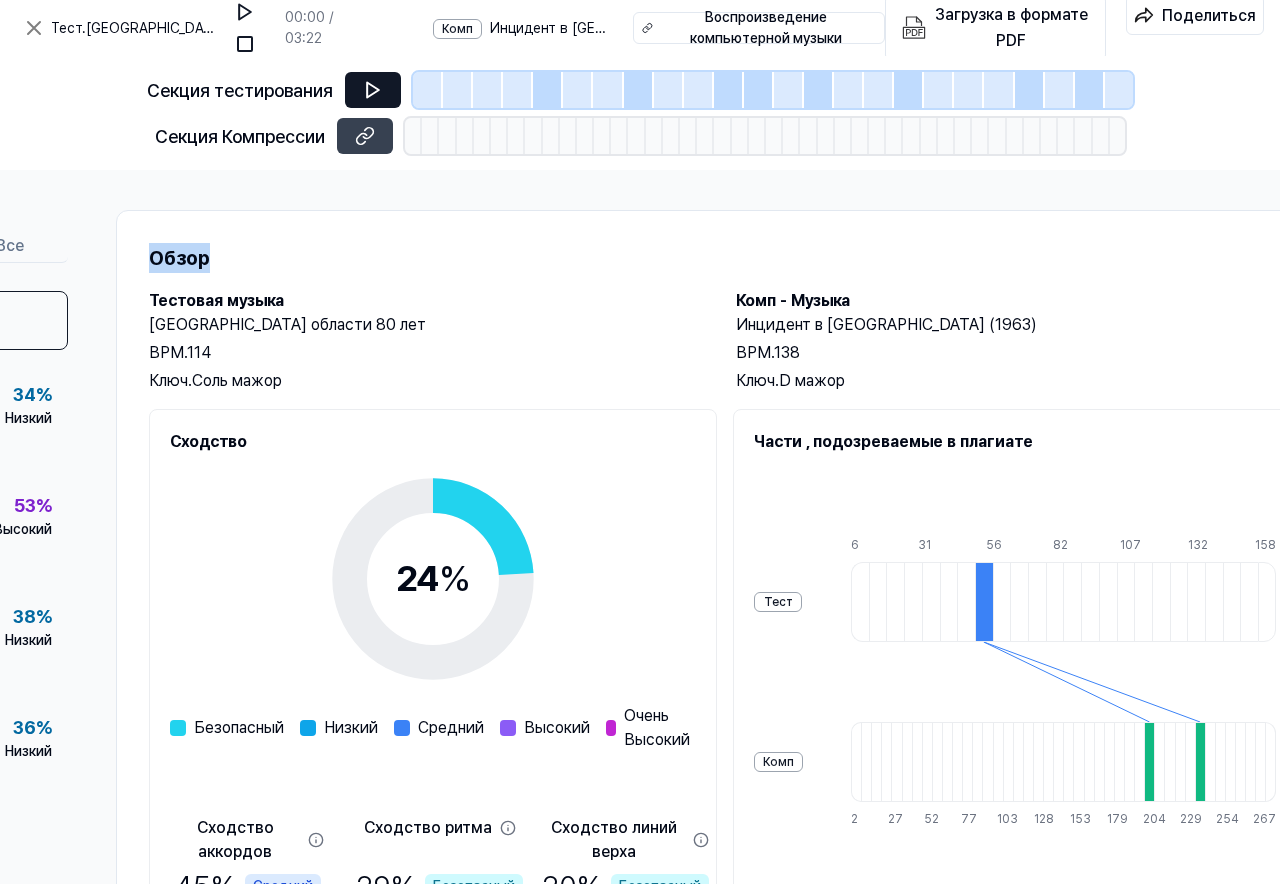 click 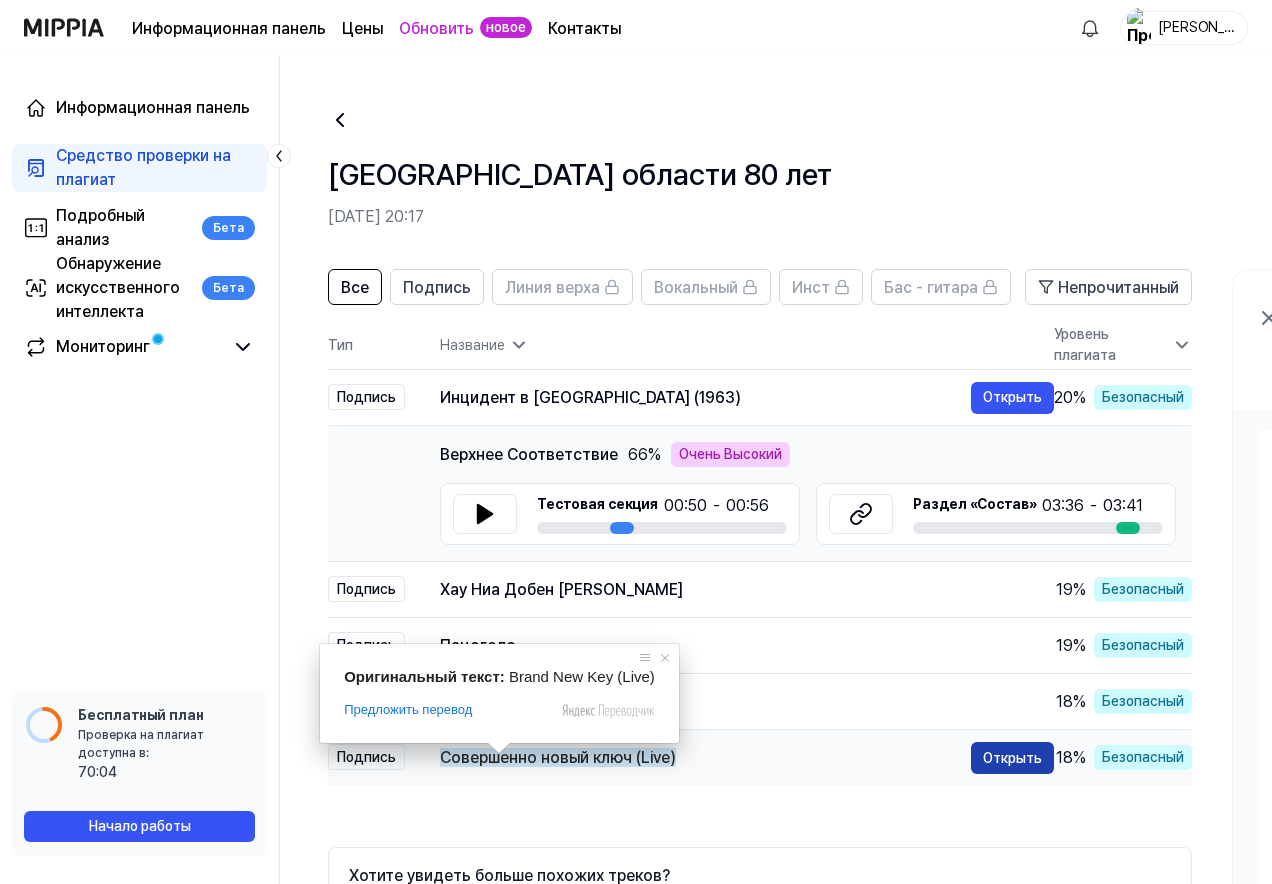 click at bounding box center (499, 748) 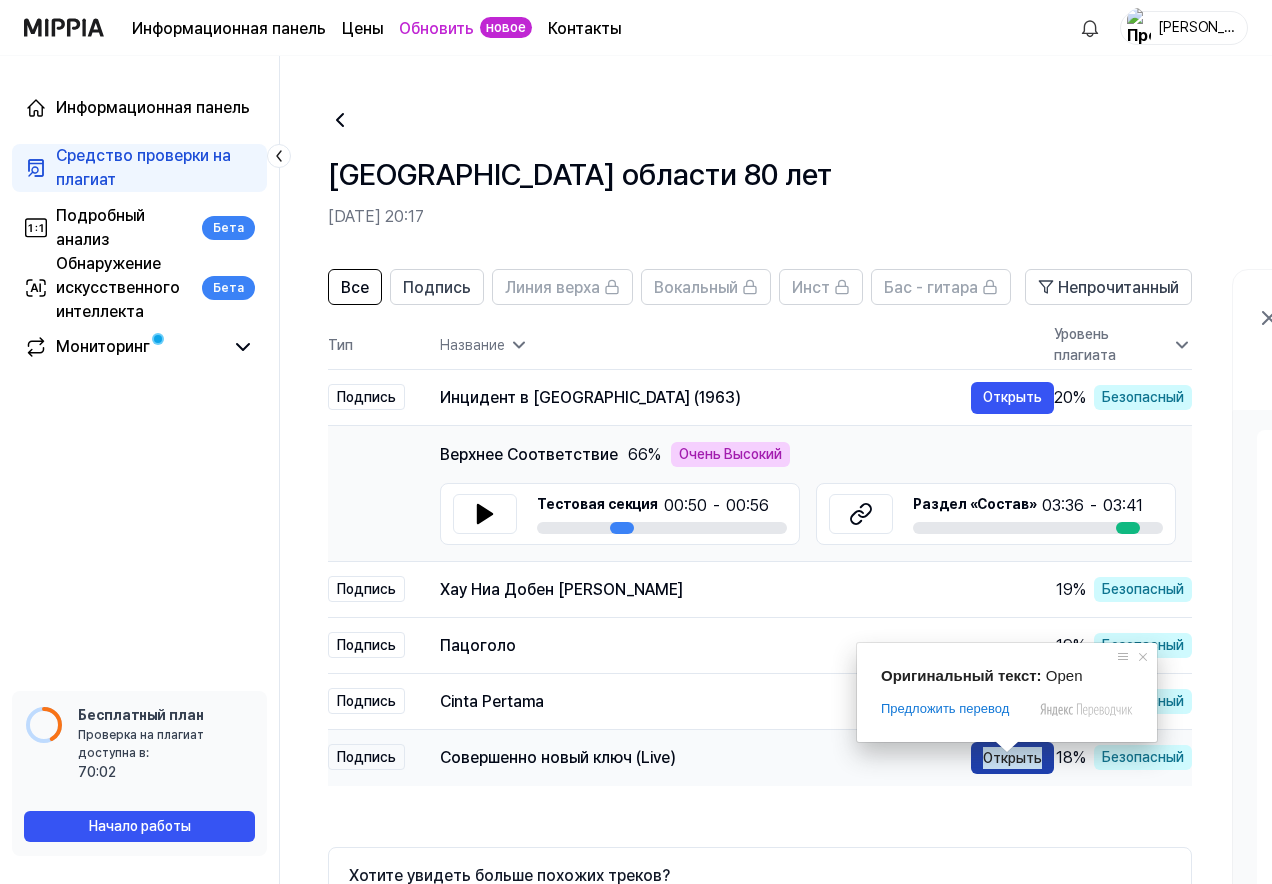 click on "Открыть" at bounding box center (1012, 758) 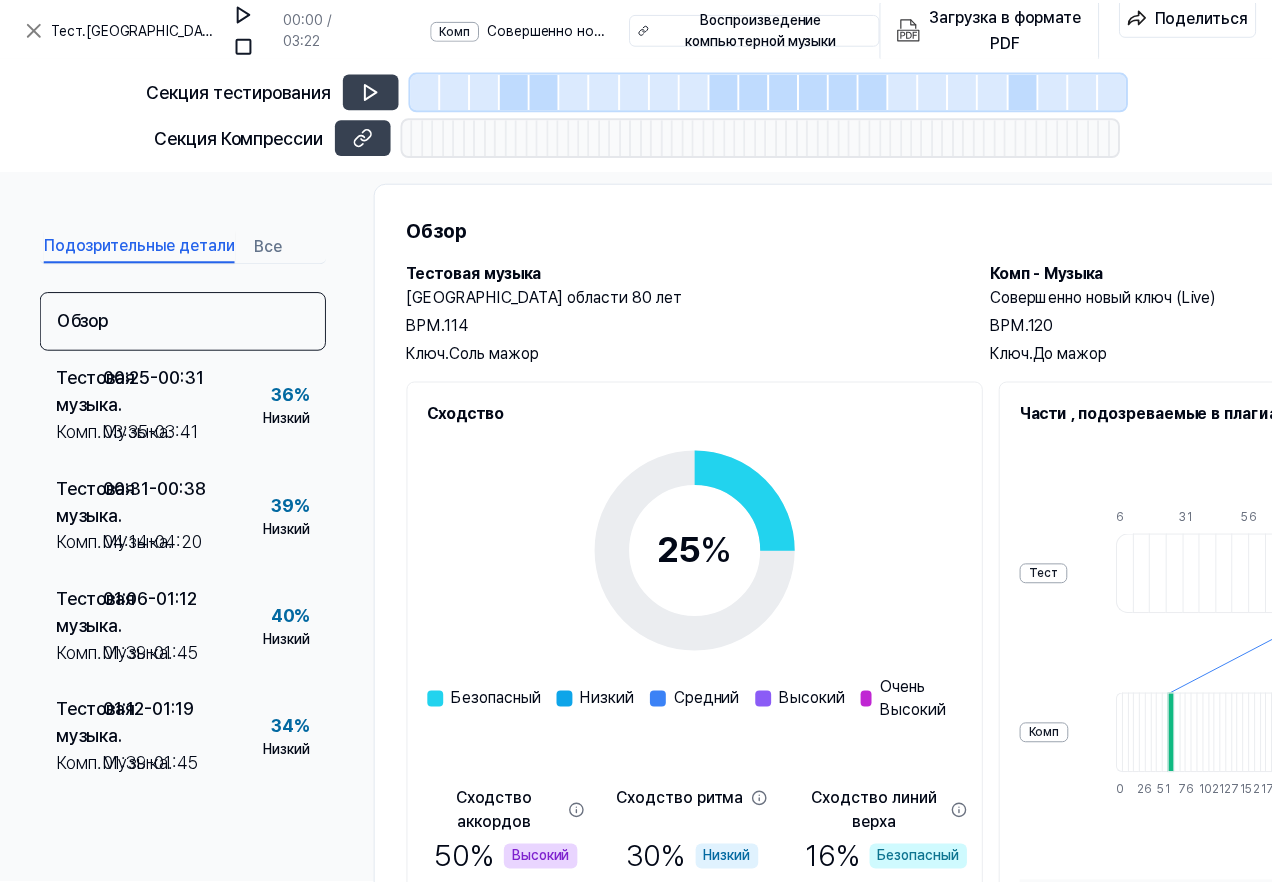 scroll, scrollTop: 0, scrollLeft: 0, axis: both 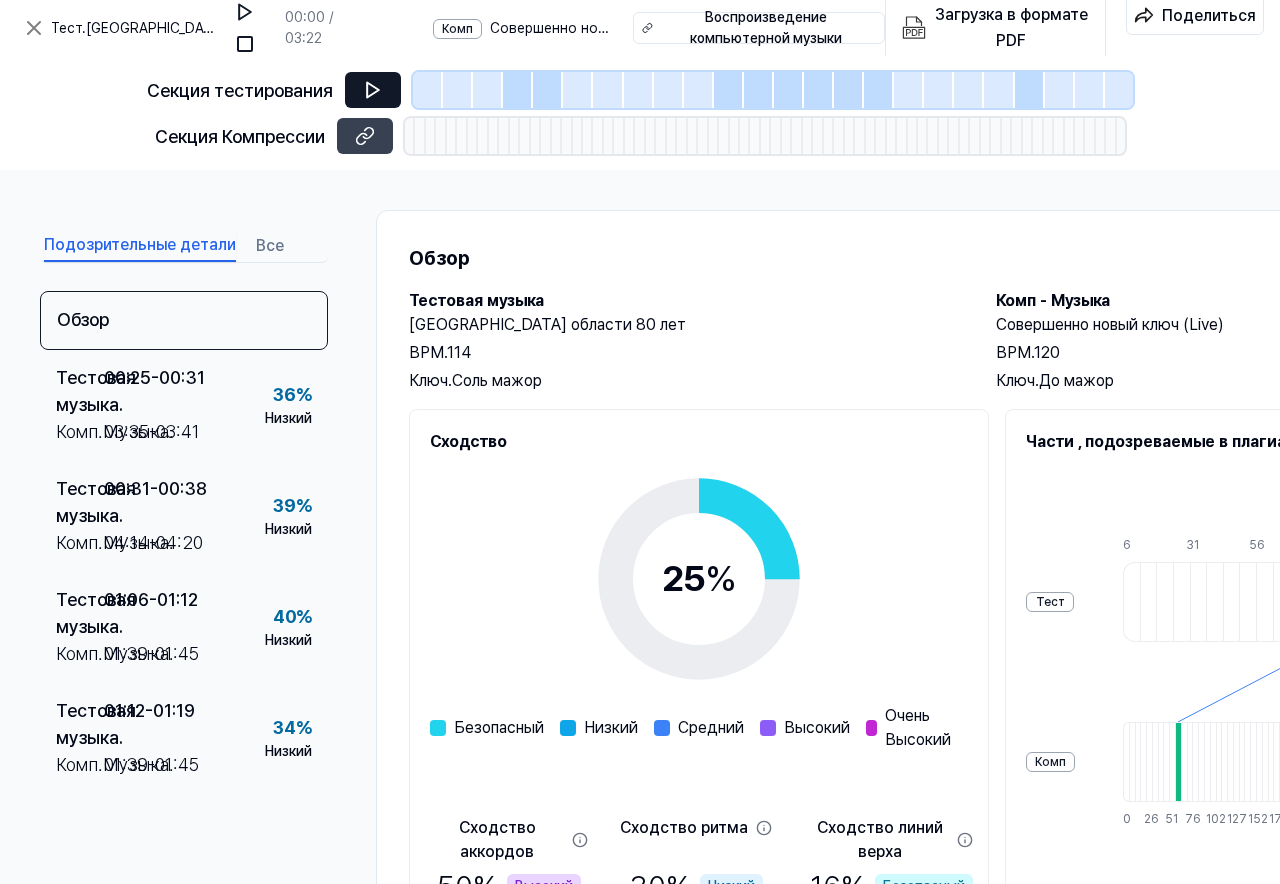 click 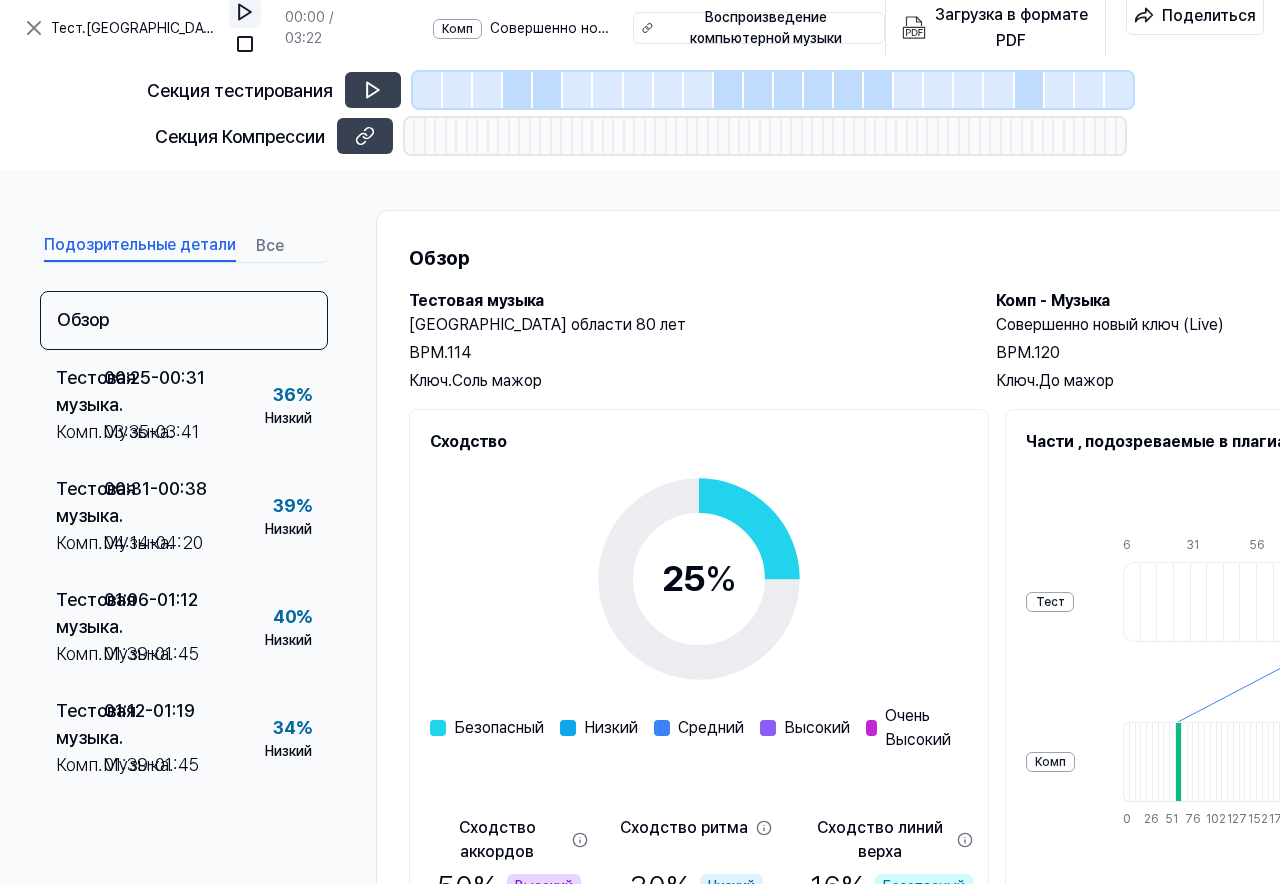 click at bounding box center (245, 12) 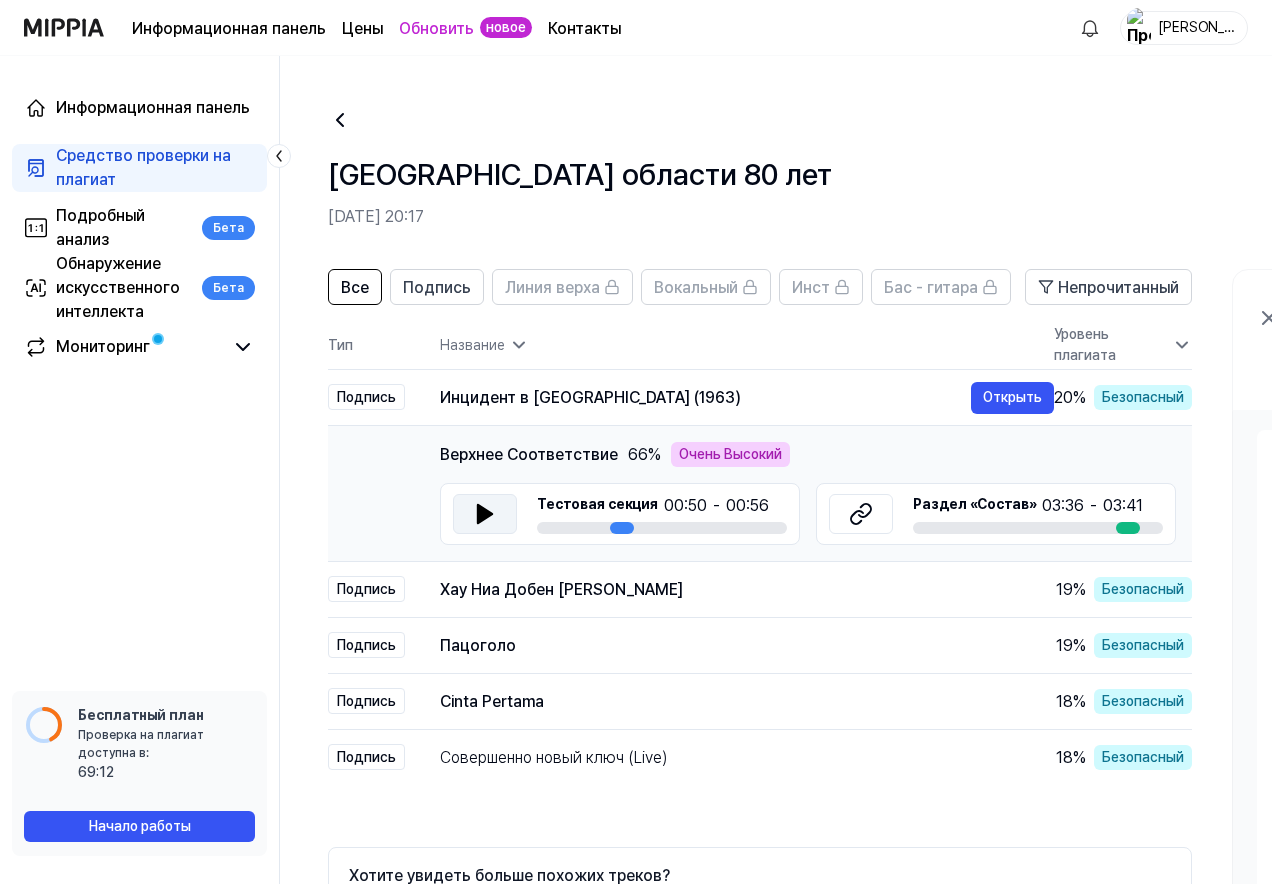 click 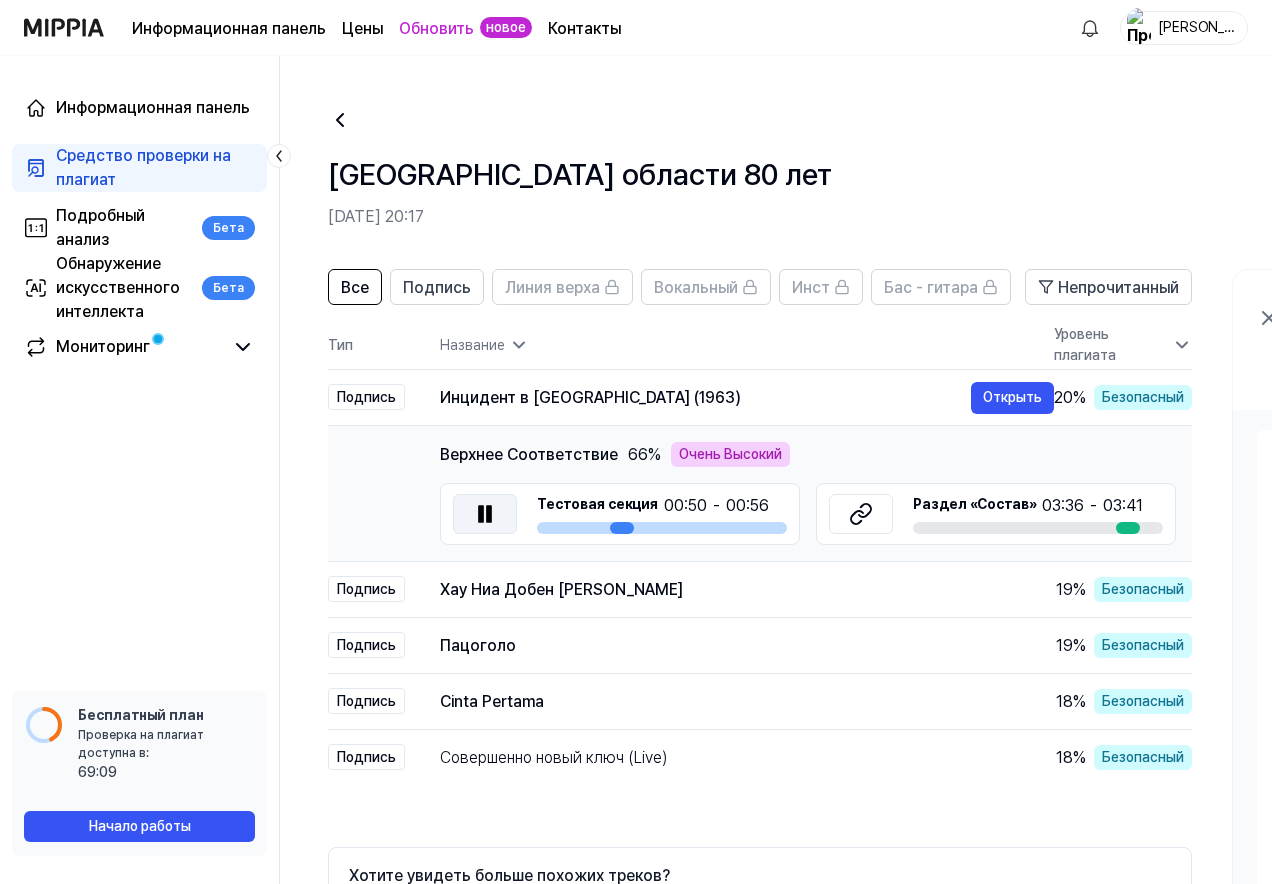 click 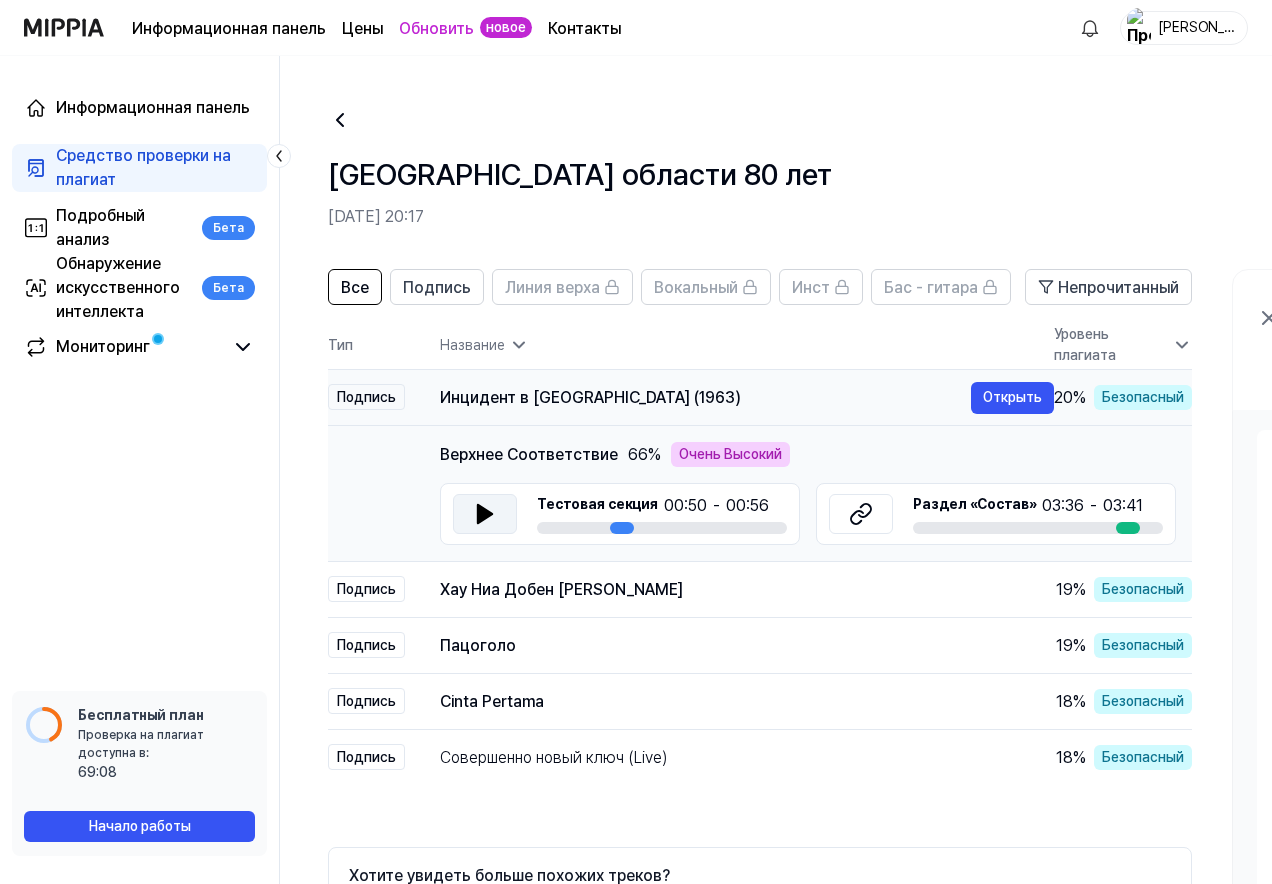 click on "Информационная панель Цены Обновить новое Контакты [PERSON_NAME] 1212 Информационная панель Средство проверки на плагиат Подробный анализ Бета Обнаружение искусственного интеллекта Бета Мониторинг 📋  Обратная связь Как вы справились с проверкой на плагиат?  Мы будем рады услышать ваш  отзыв Бесплатный план Проверка на плагиат доступна в:  available in:      69:08 Начало работы [GEOGRAPHIC_DATA] 80 лет [DATE] 20:17 Все Подпись Линия верха Вокальный Инст Бас - гитара Непрочитанный All Signature Vocal Inst Topline Bass Тип Название Уровень плагиата High Rate Unread Подпись Открыть 20 %   66 %   00:50 -" at bounding box center (636, 442) 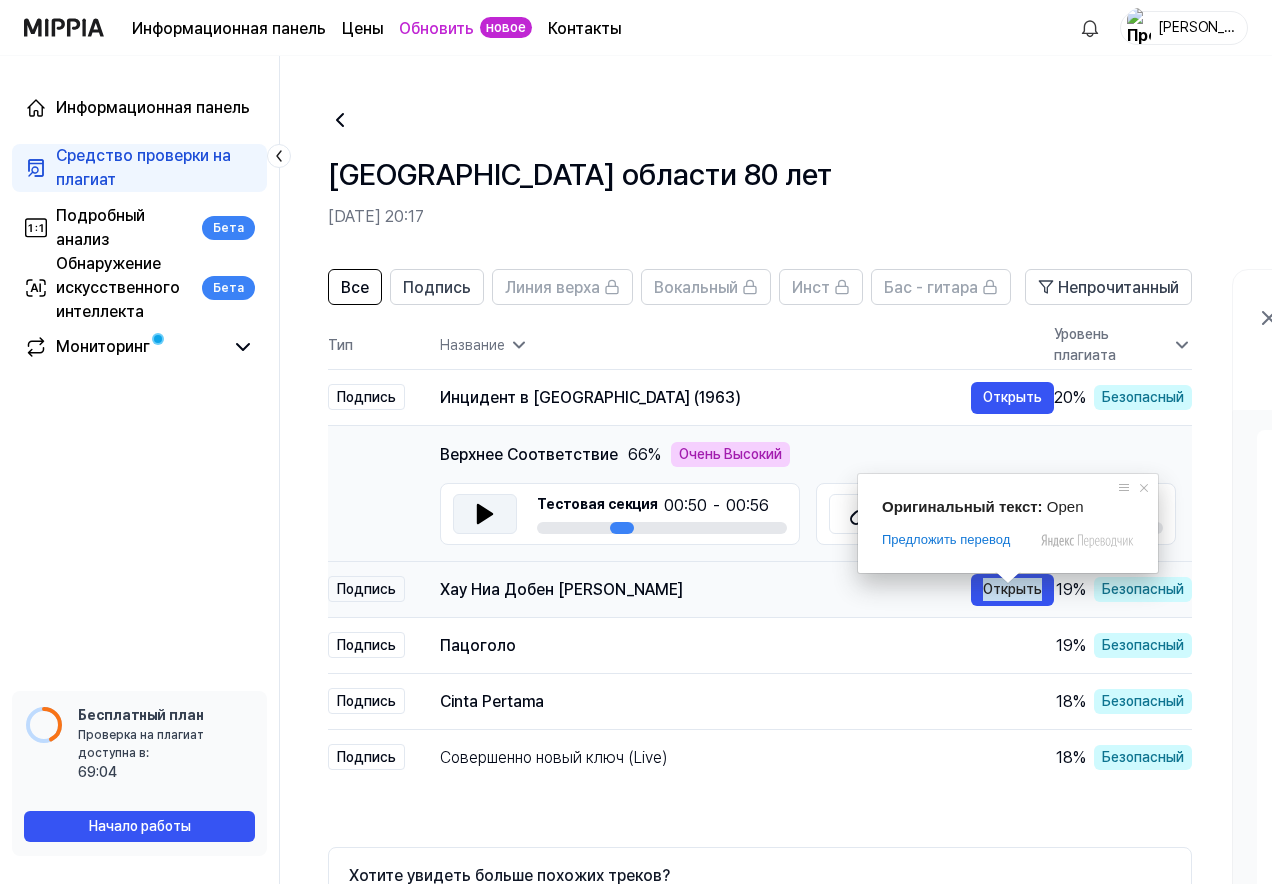 click on "Хау Ниа Добен [PERSON_NAME]" at bounding box center [561, 589] 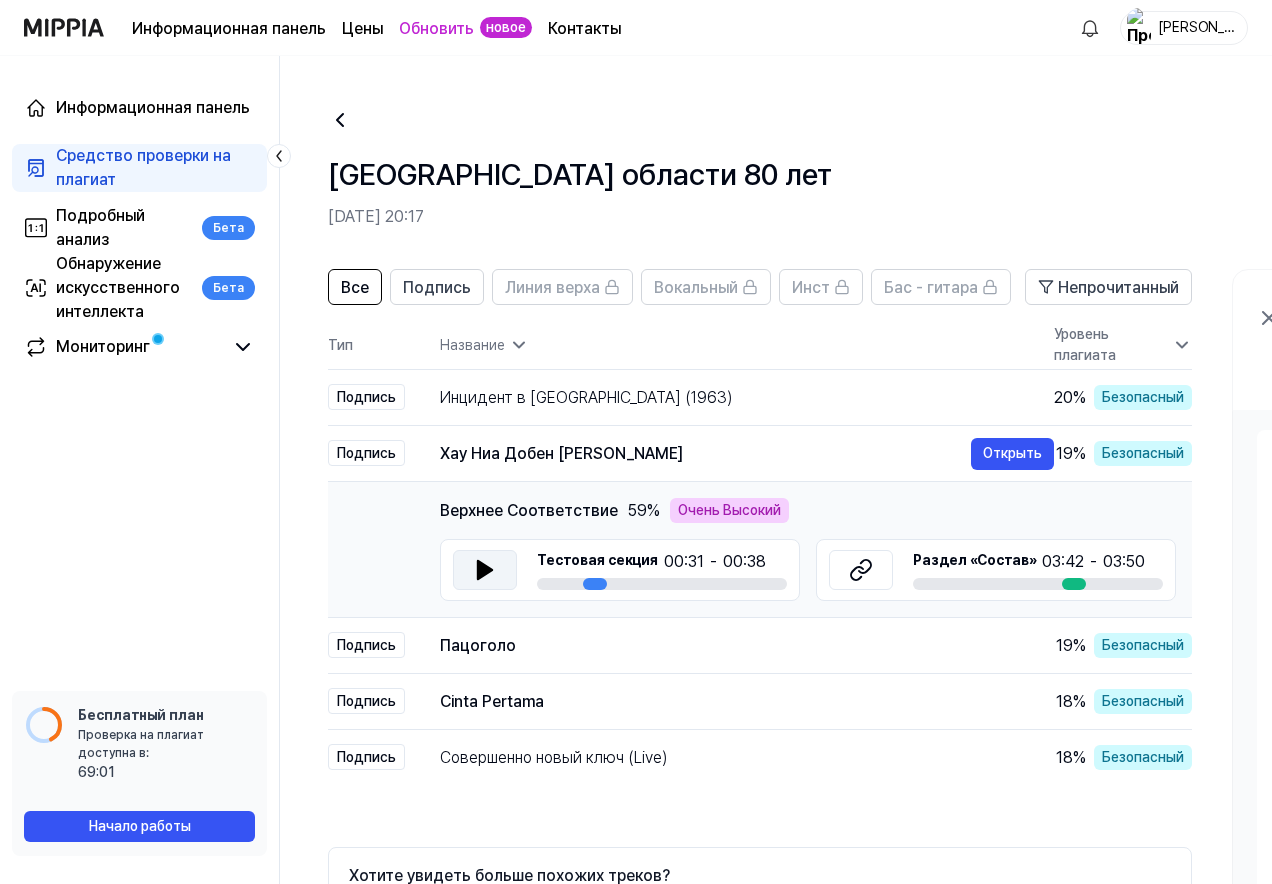click at bounding box center (485, 570) 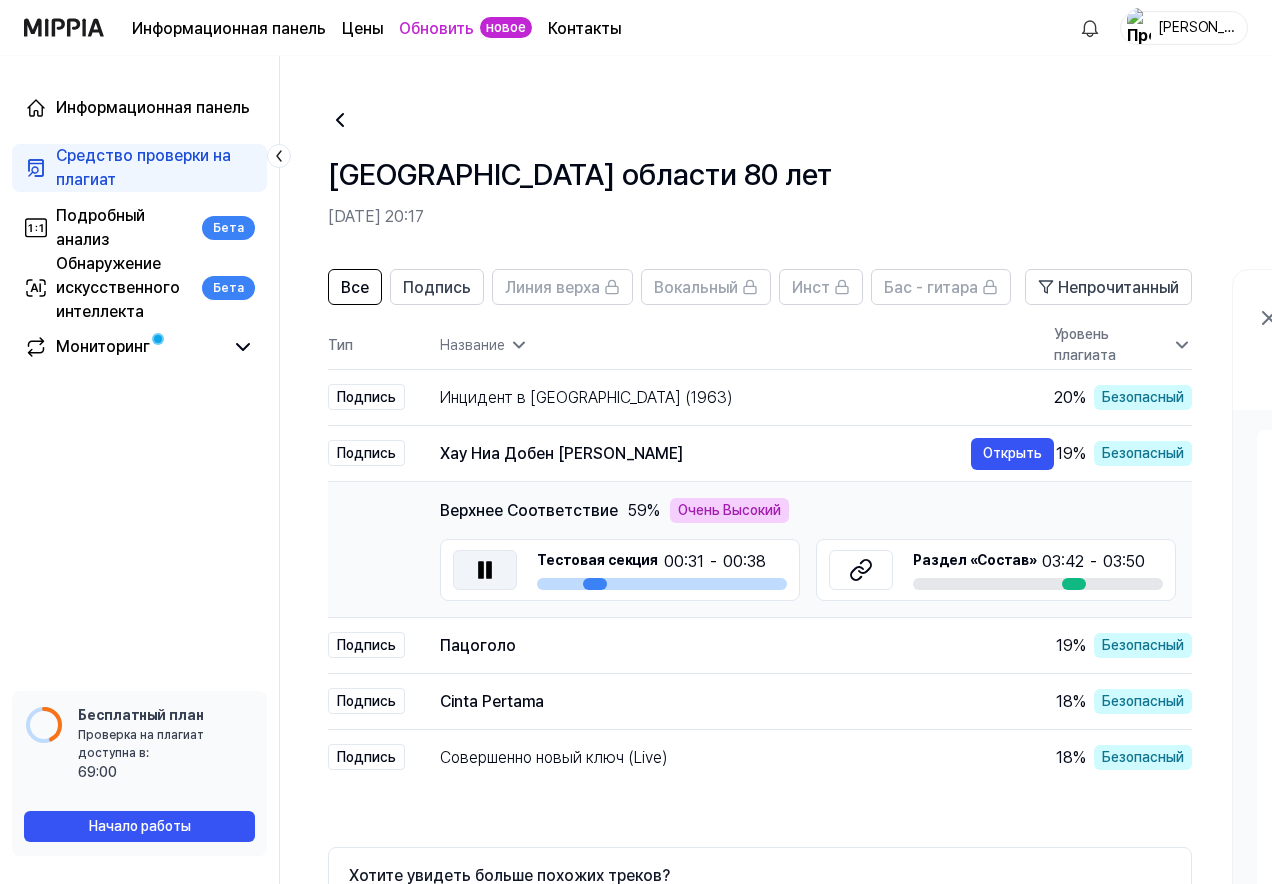 click 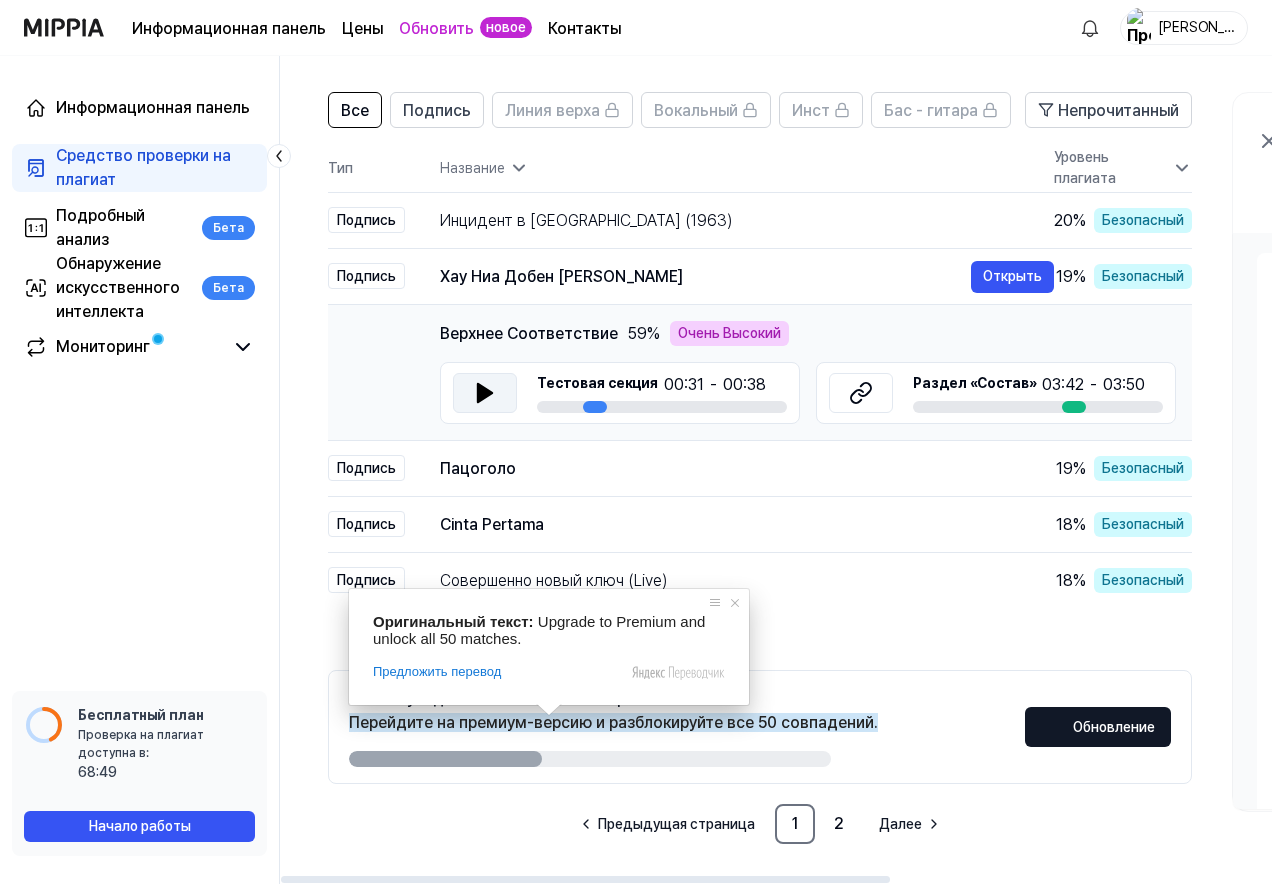 scroll, scrollTop: 0, scrollLeft: 0, axis: both 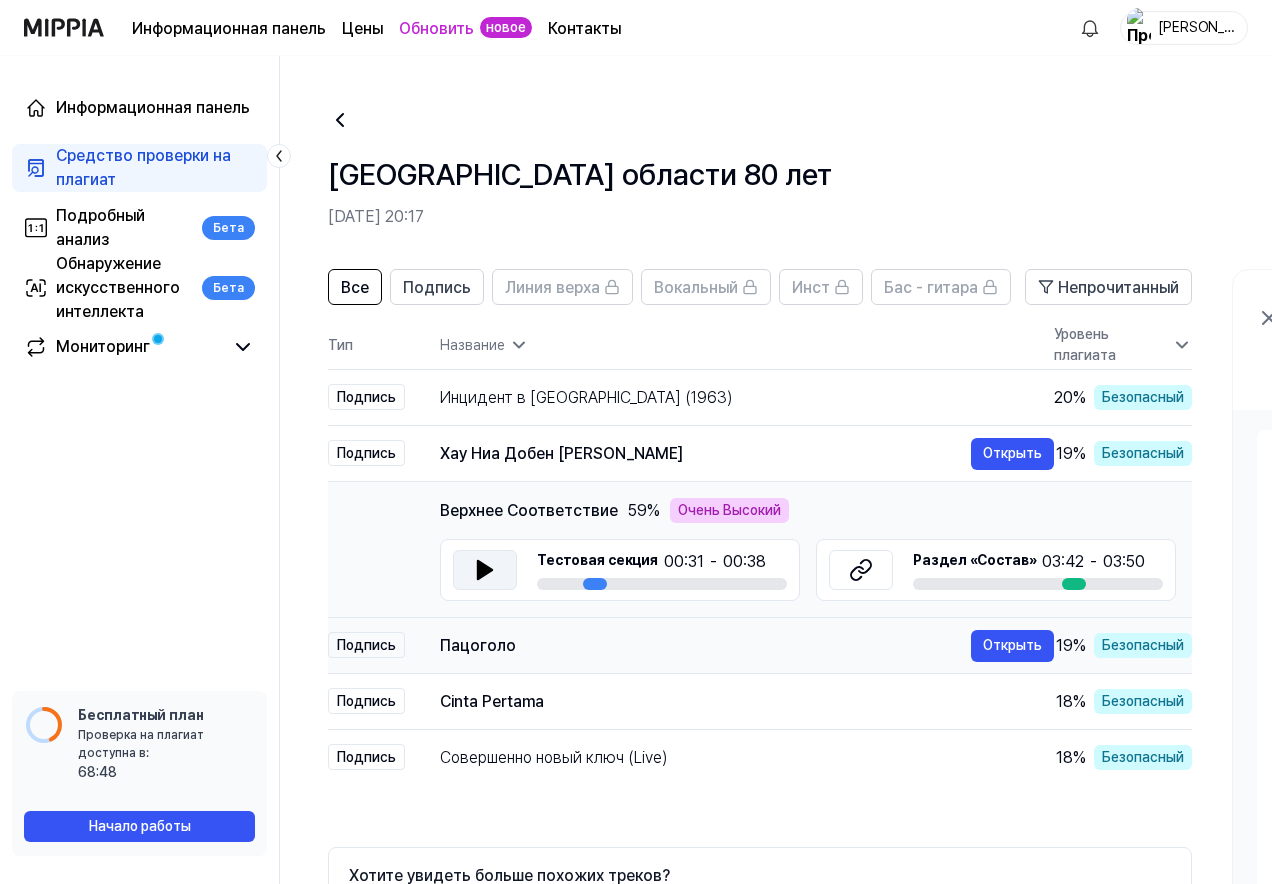 click on "Пацоголо" at bounding box center [478, 645] 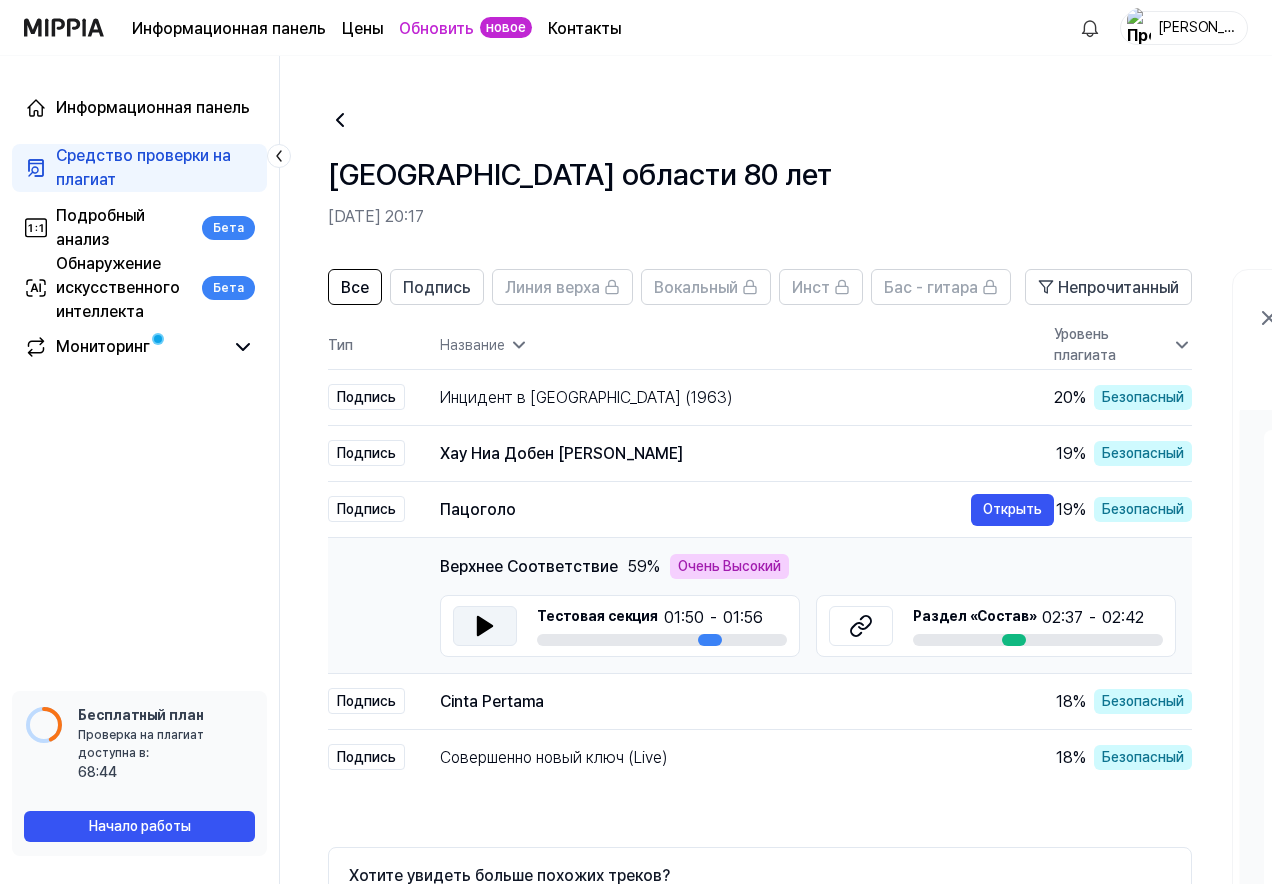 click 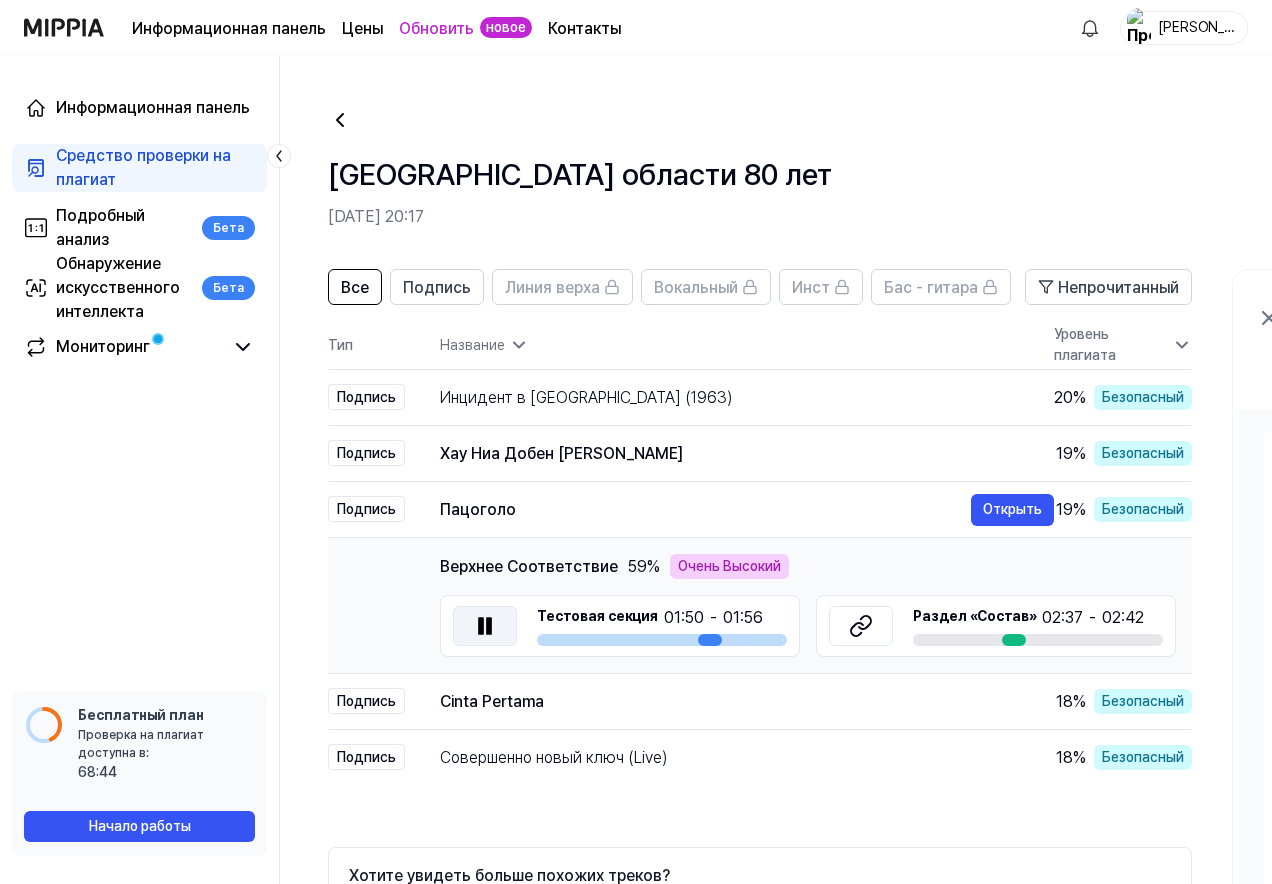 click 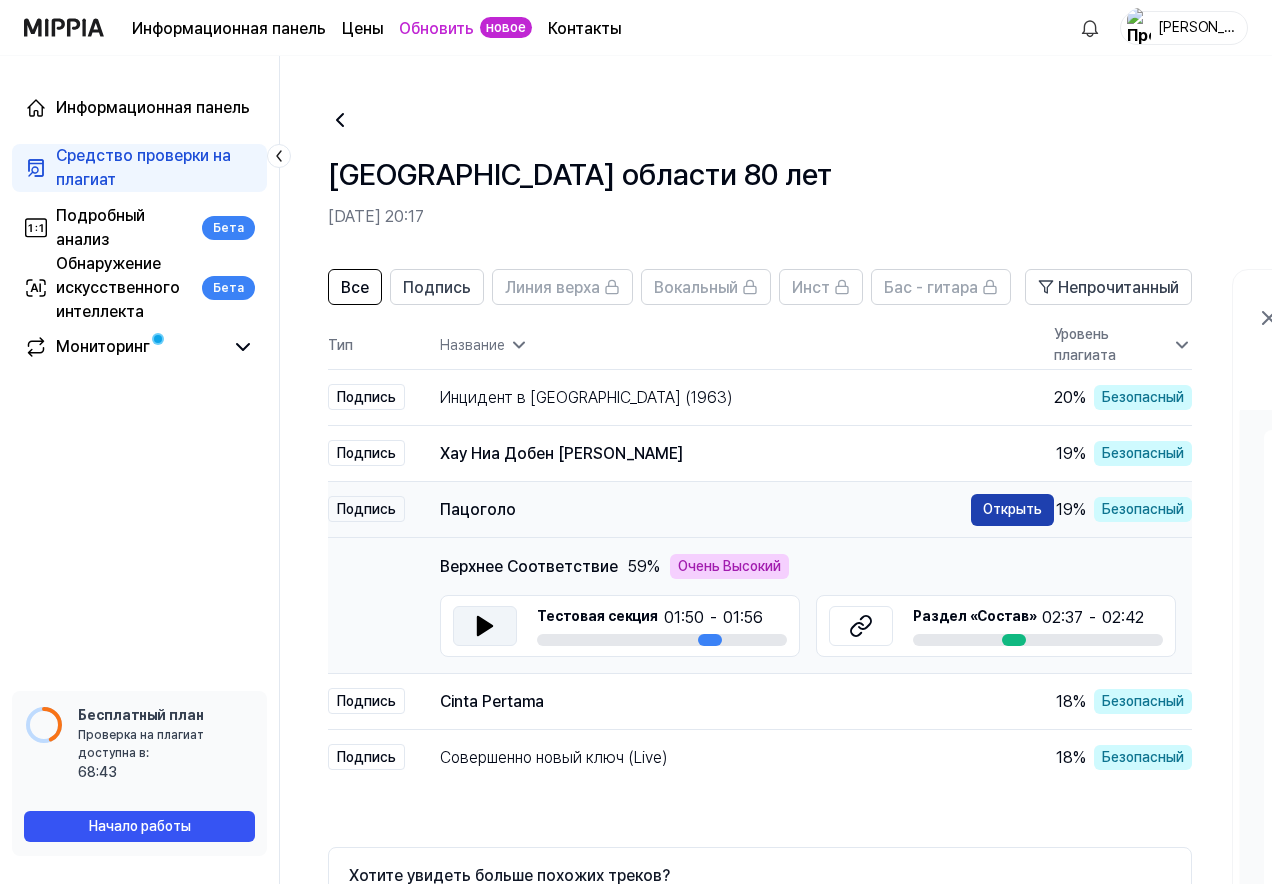 click on "Открыть" at bounding box center [1012, 509] 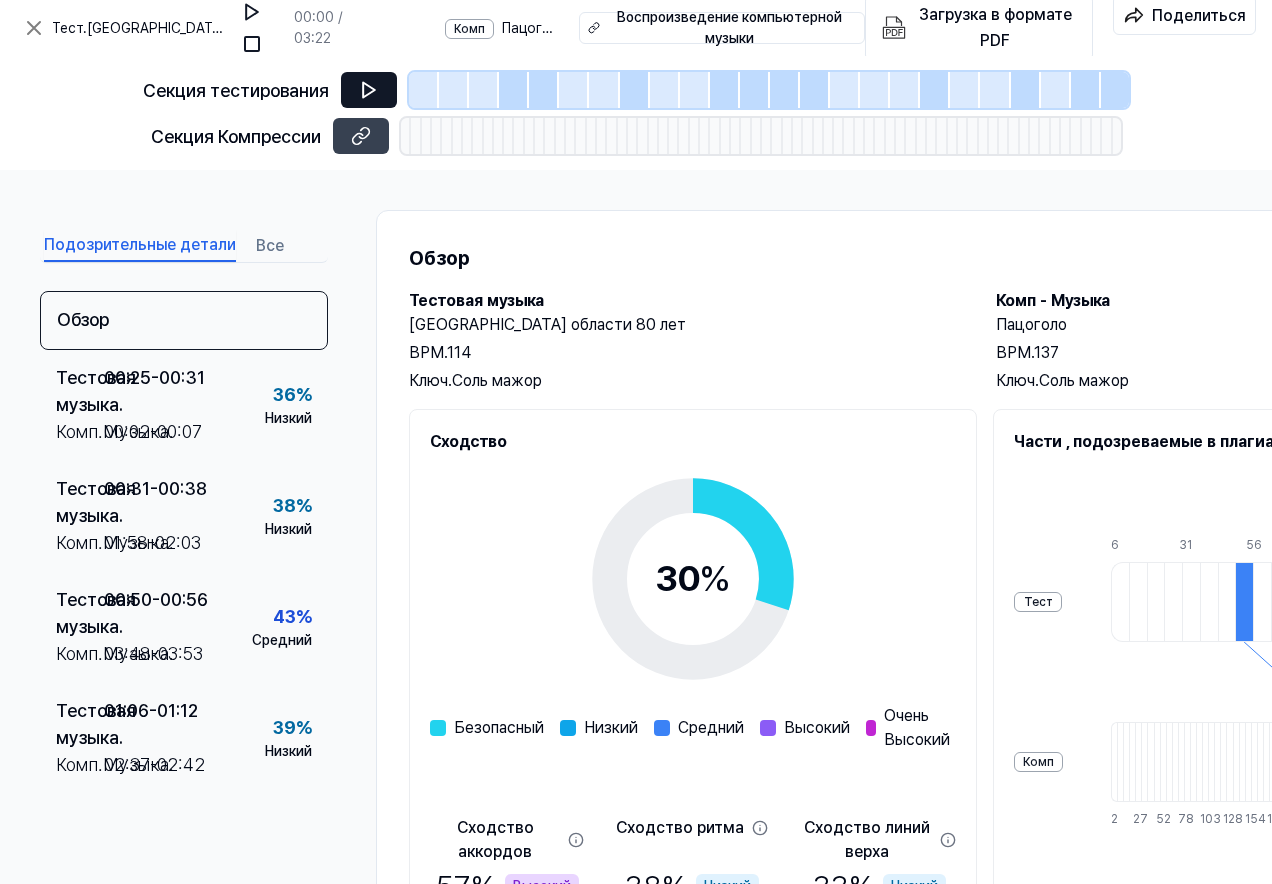 click 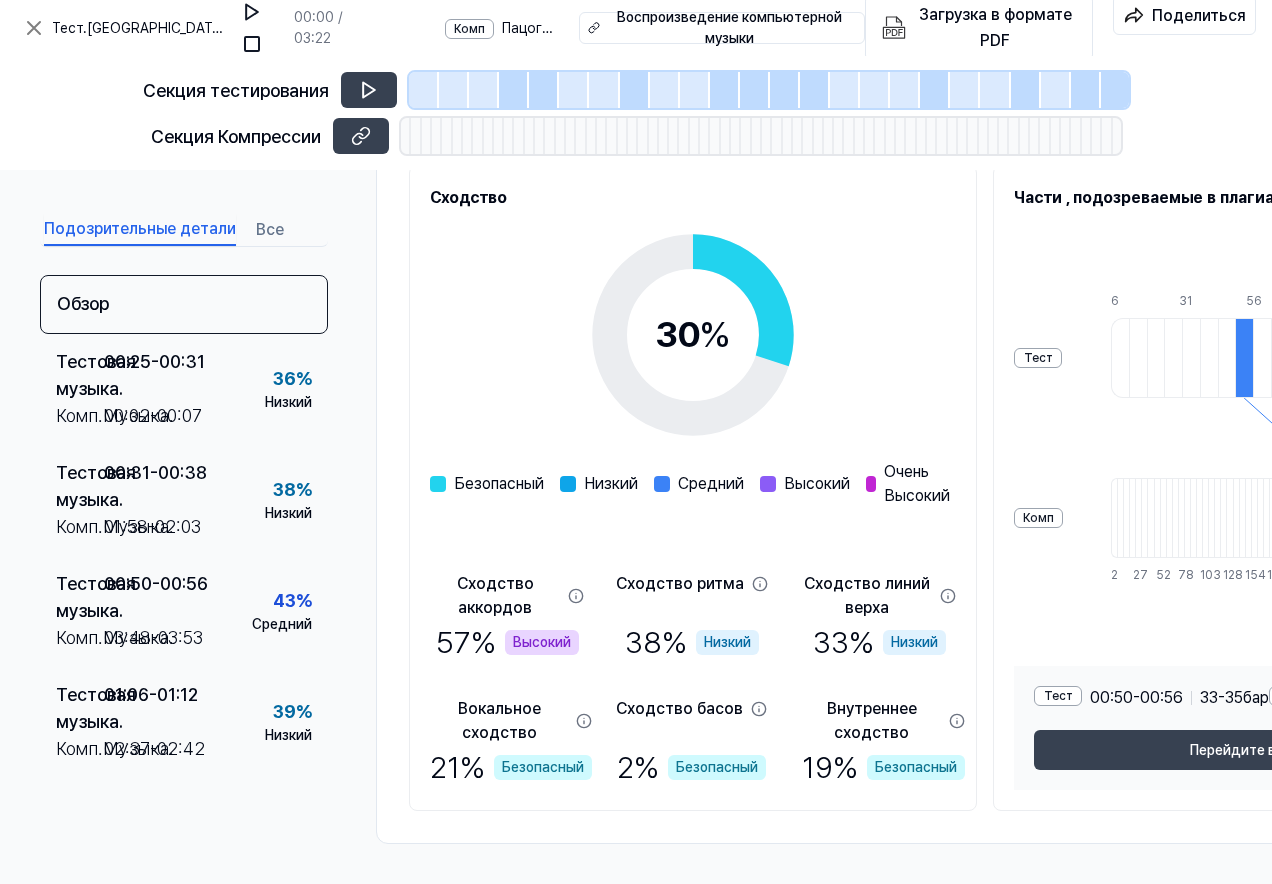scroll, scrollTop: 0, scrollLeft: 0, axis: both 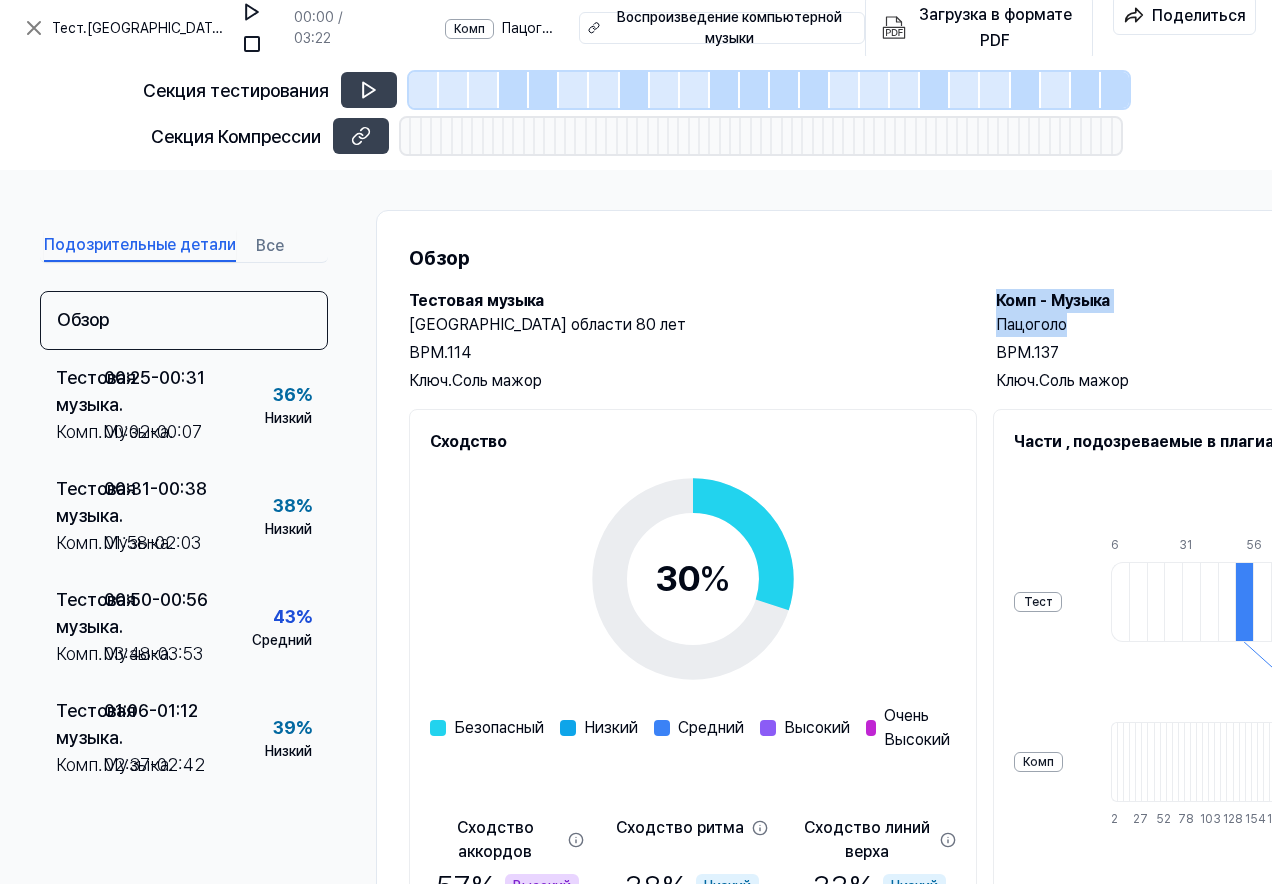 drag, startPoint x: 999, startPoint y: 293, endPoint x: 1135, endPoint y: 321, distance: 138.85243 